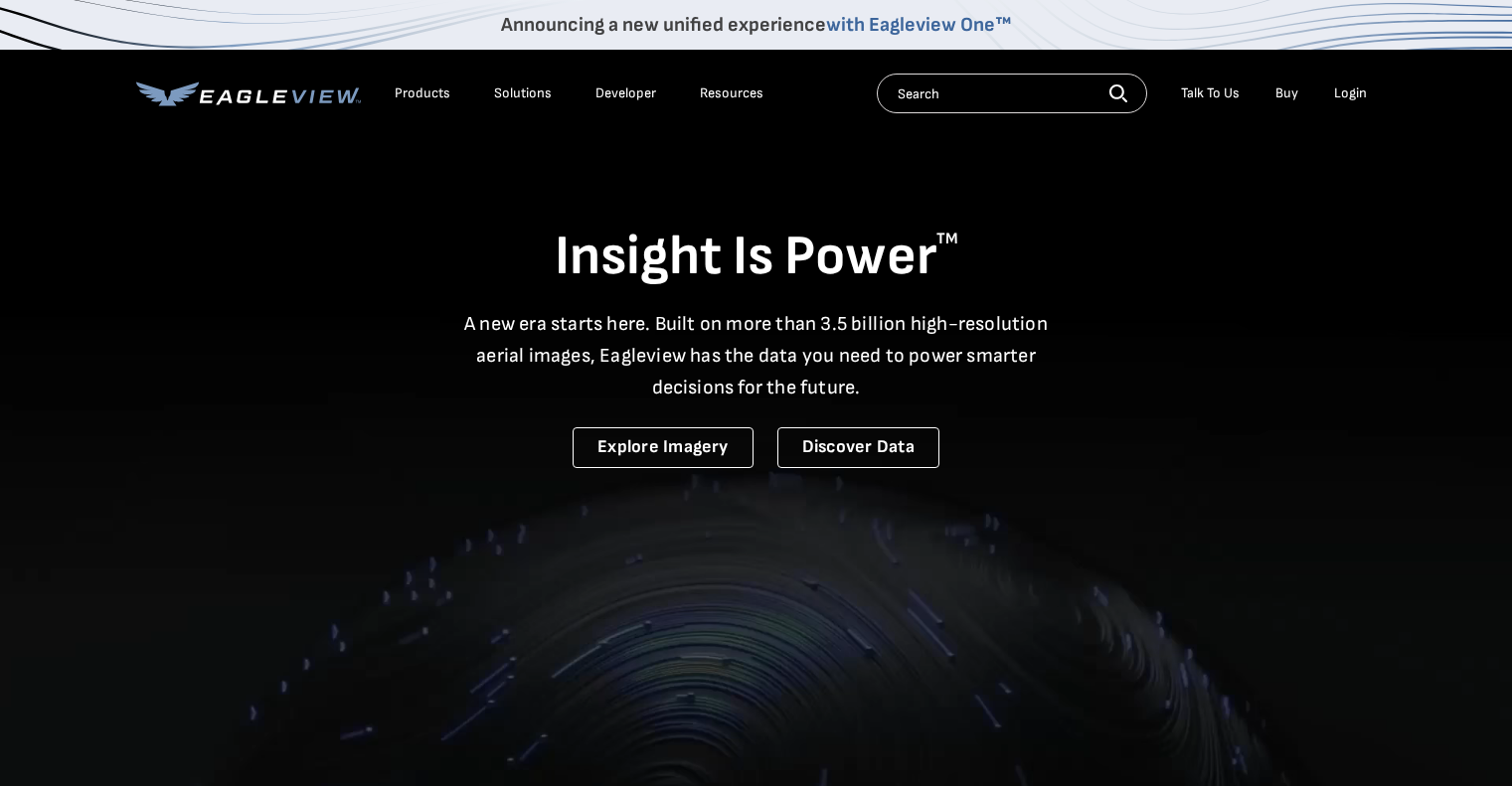 scroll, scrollTop: 0, scrollLeft: 0, axis: both 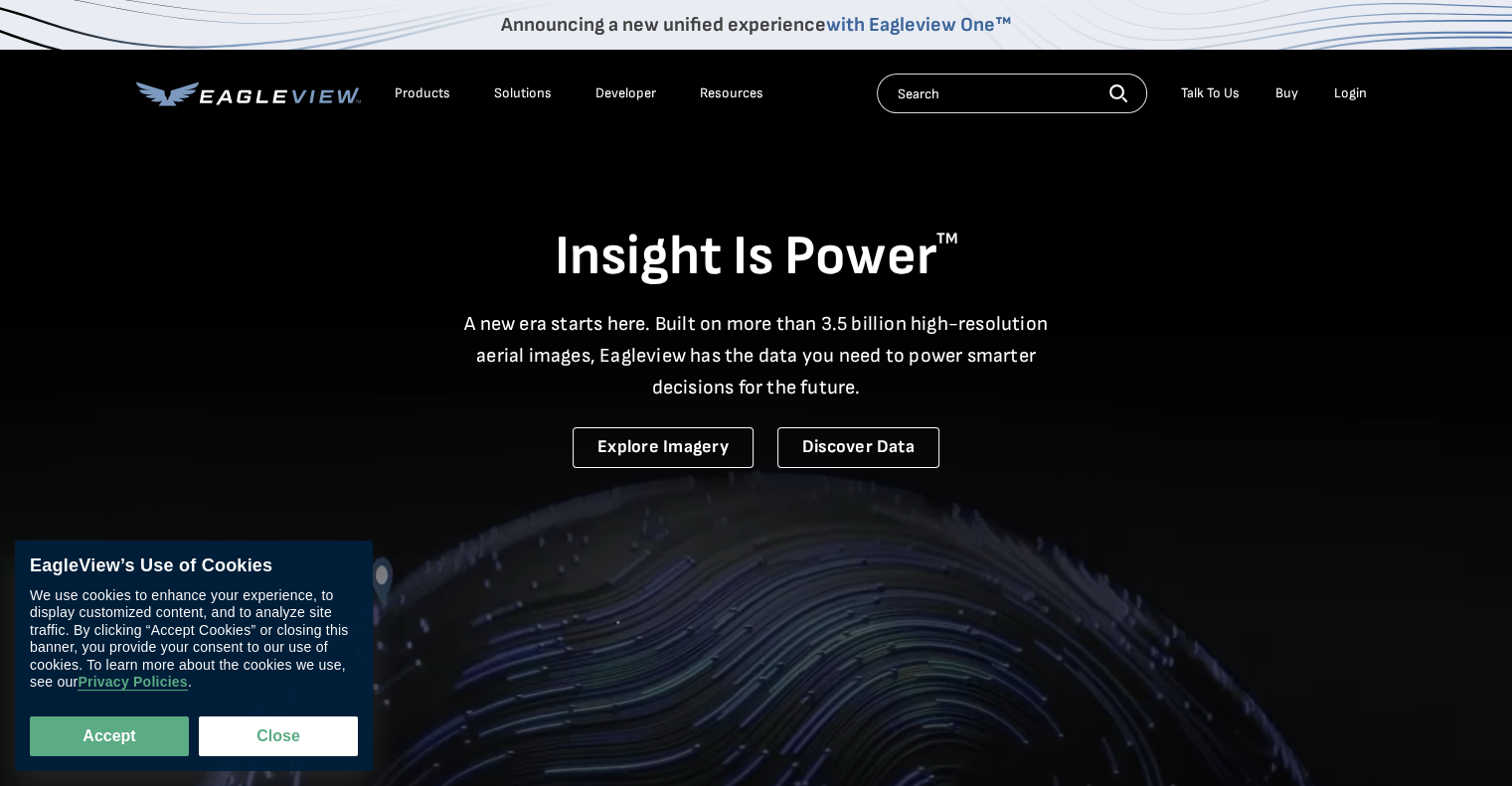 click on "Login" at bounding box center (1350, 93) 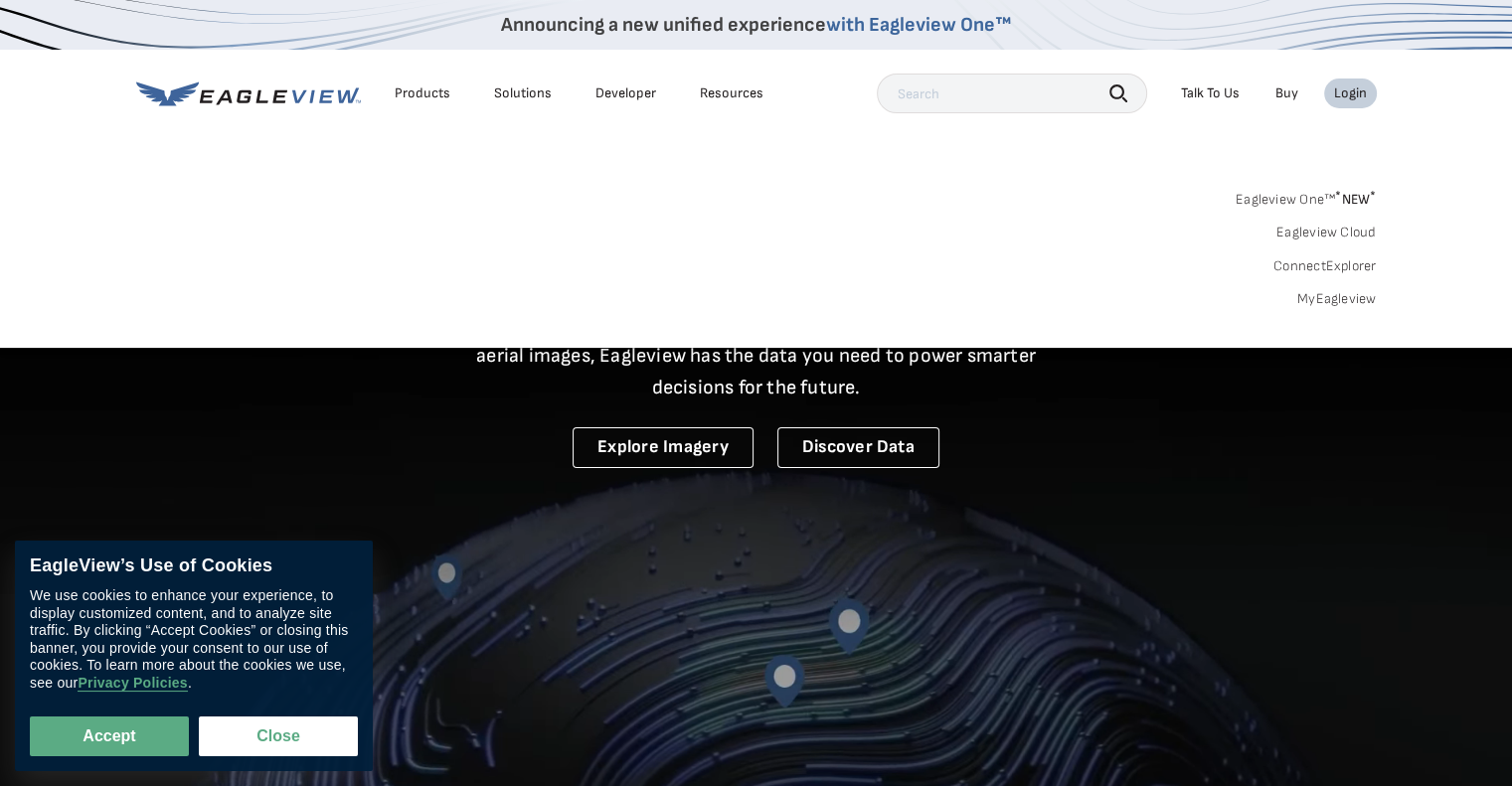 click on "Login" at bounding box center (1350, 93) 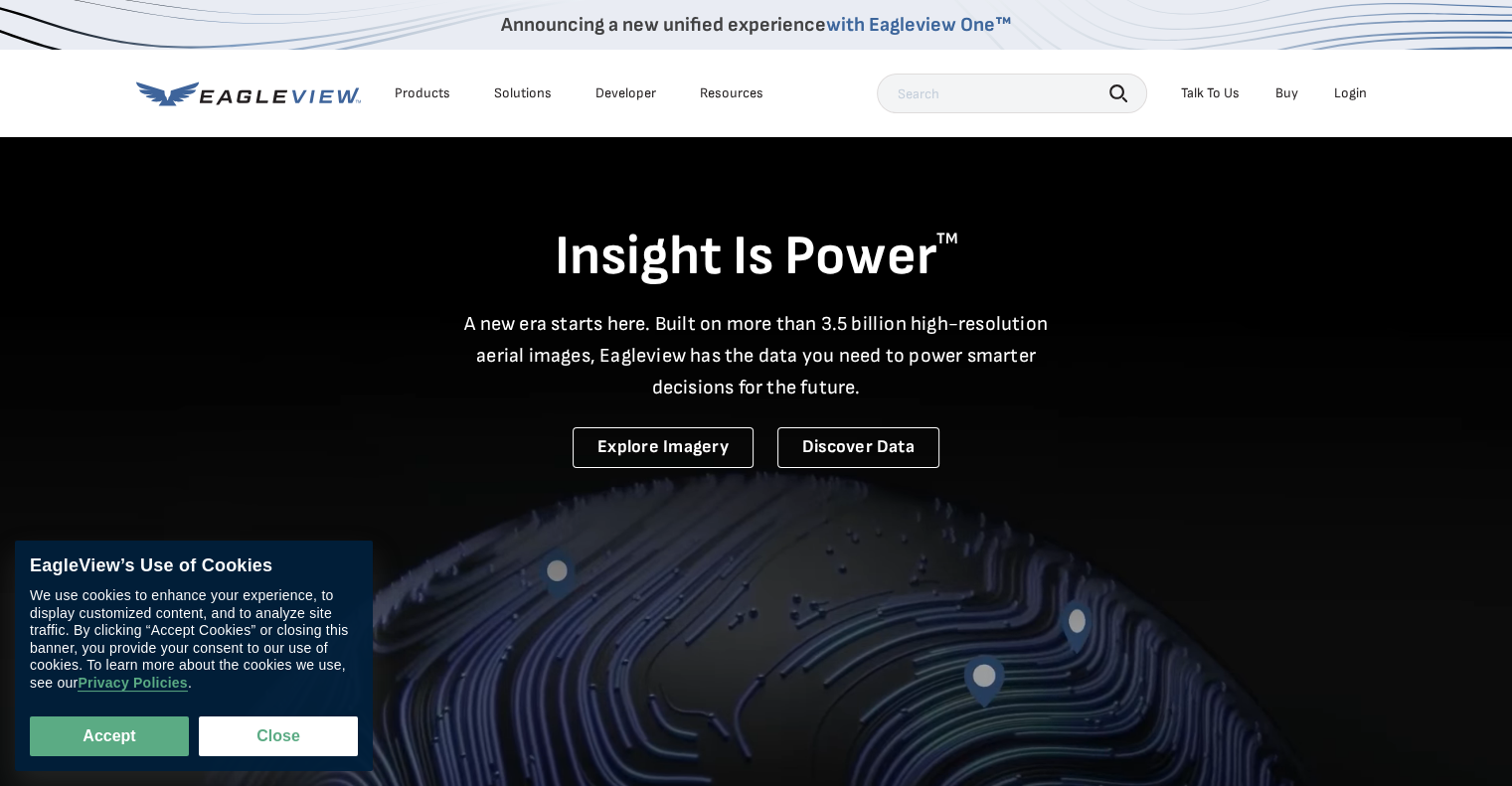 click on "Login" at bounding box center (1350, 93) 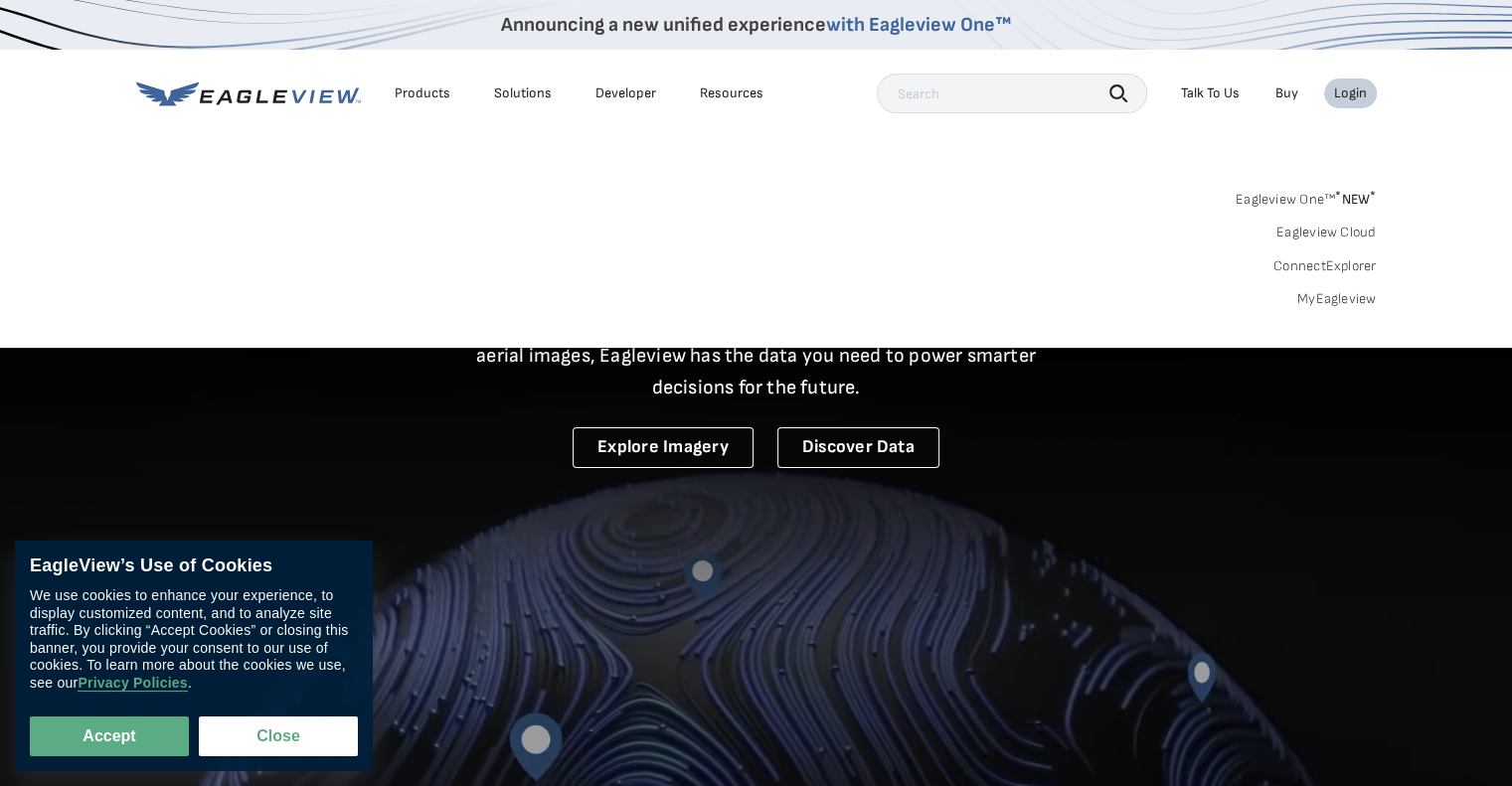 click on "MyEagleview" at bounding box center (1337, 299) 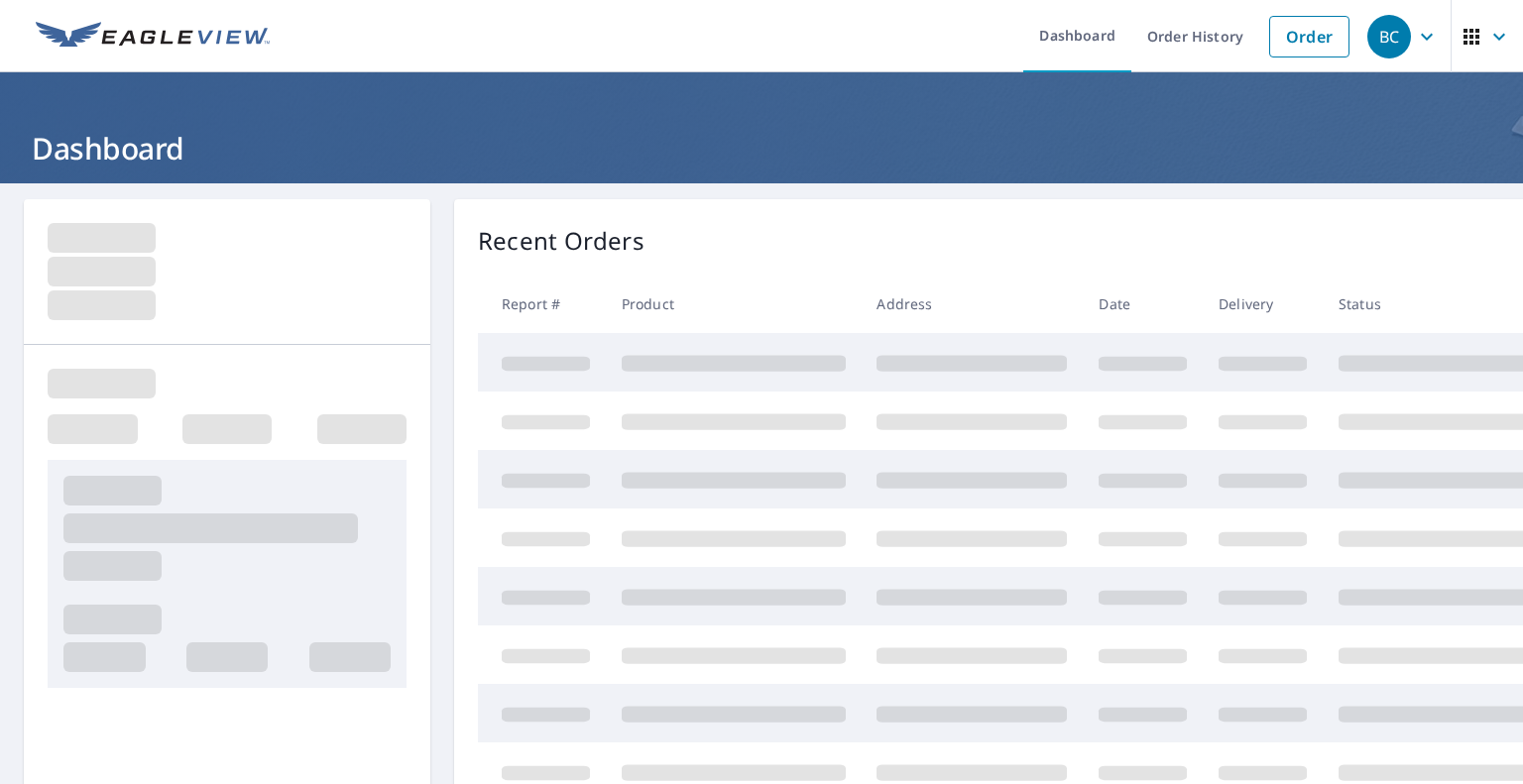 scroll, scrollTop: 0, scrollLeft: 0, axis: both 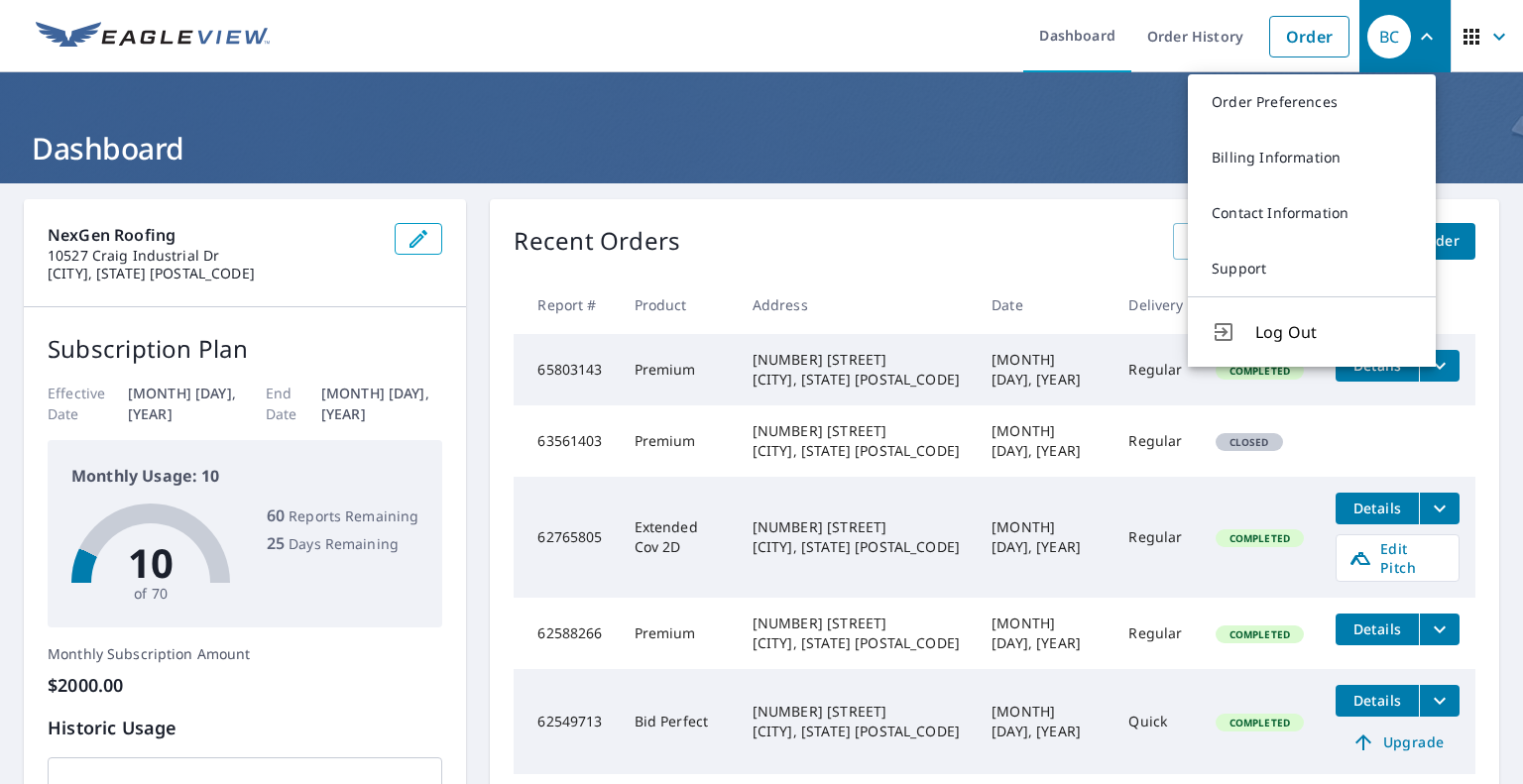 click 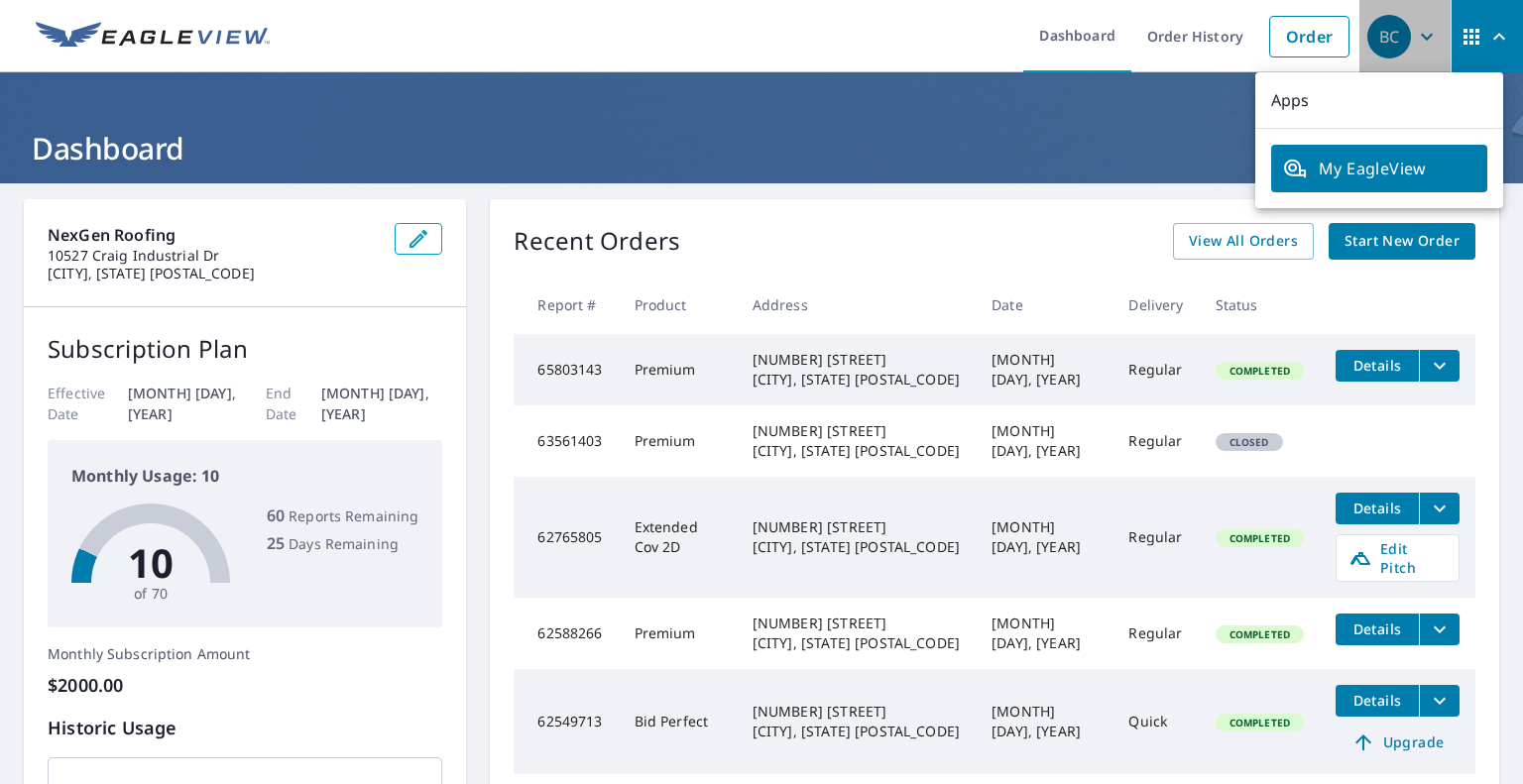 click on "BC" at bounding box center (1389, 37) 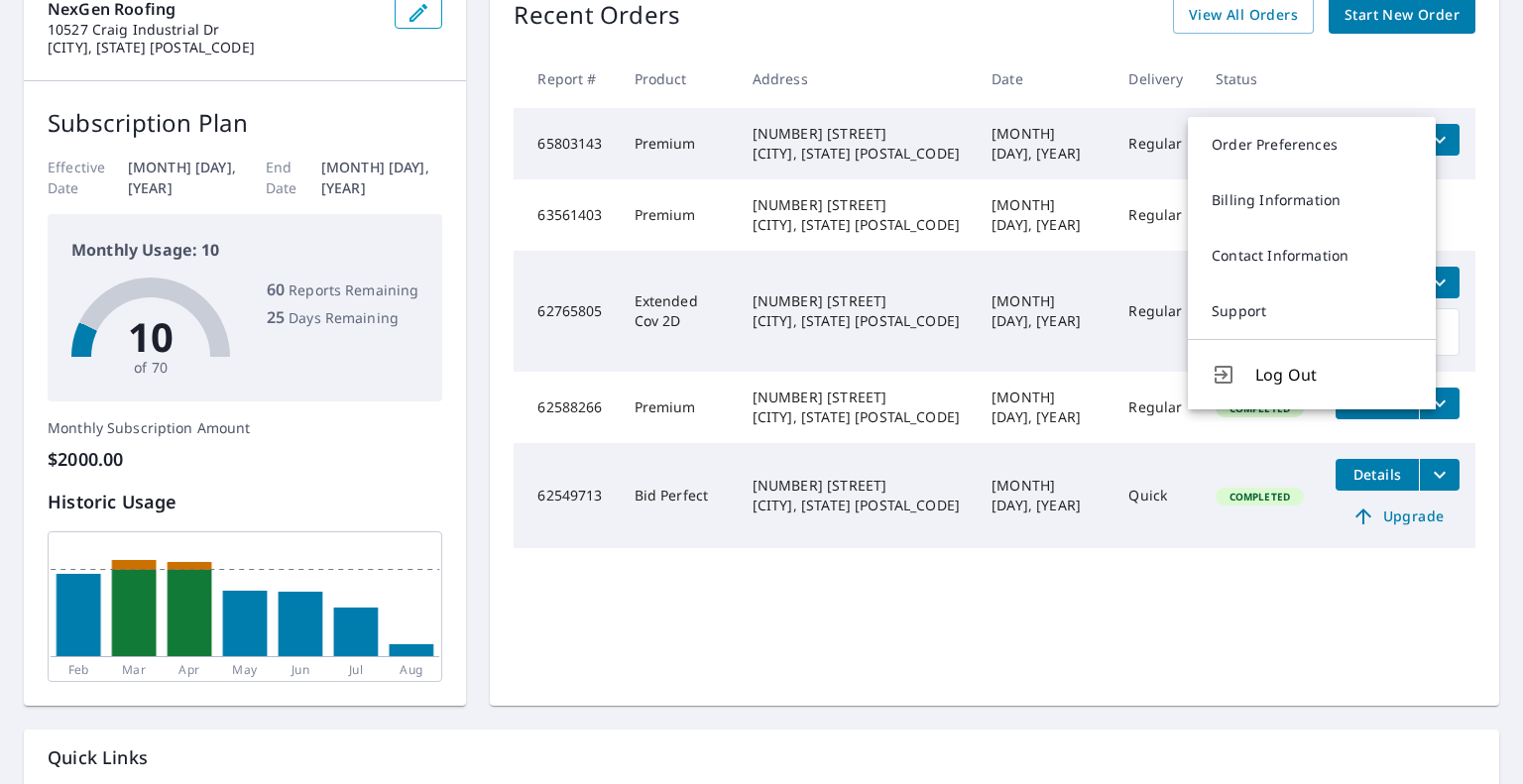 scroll, scrollTop: 0, scrollLeft: 0, axis: both 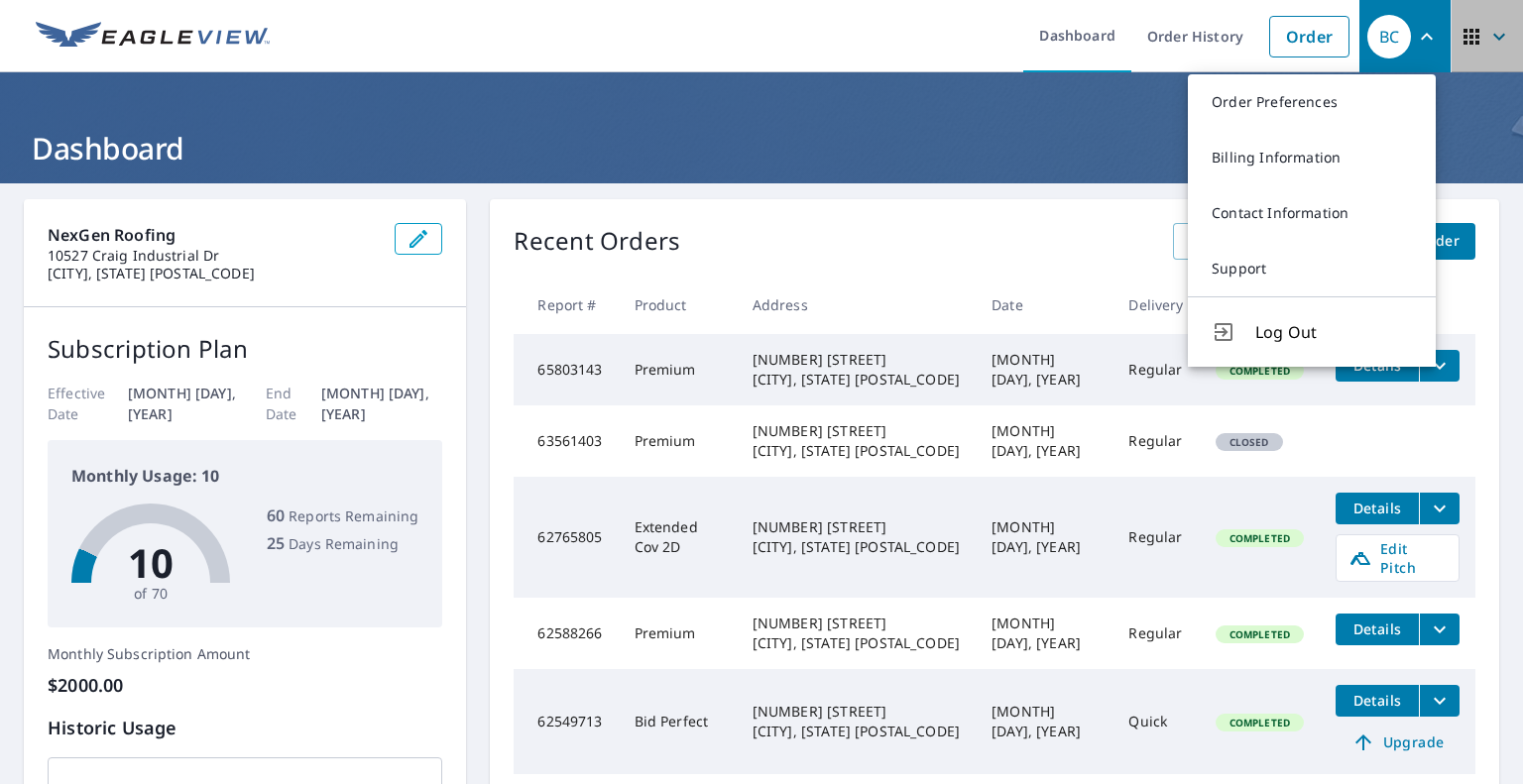 click 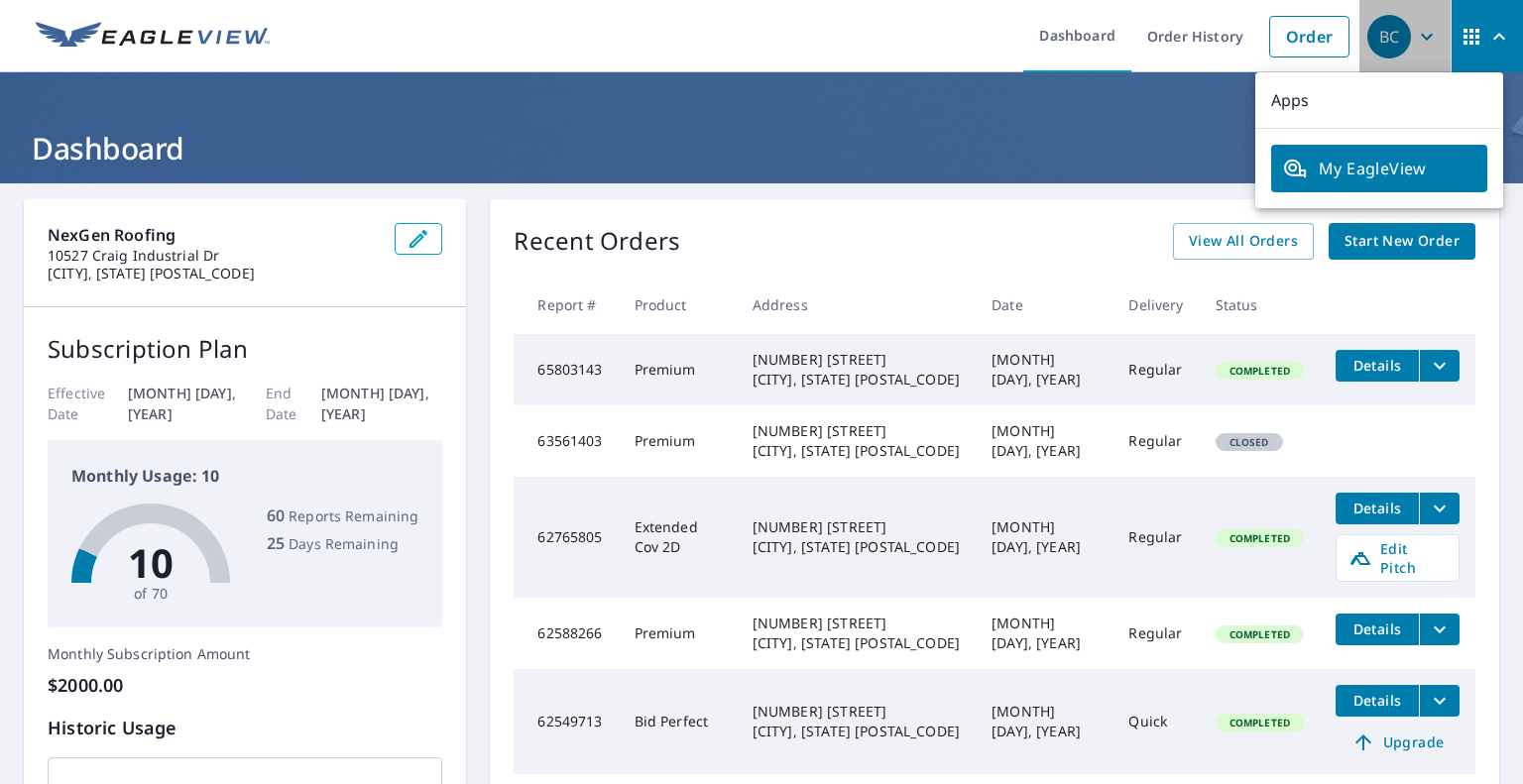 click 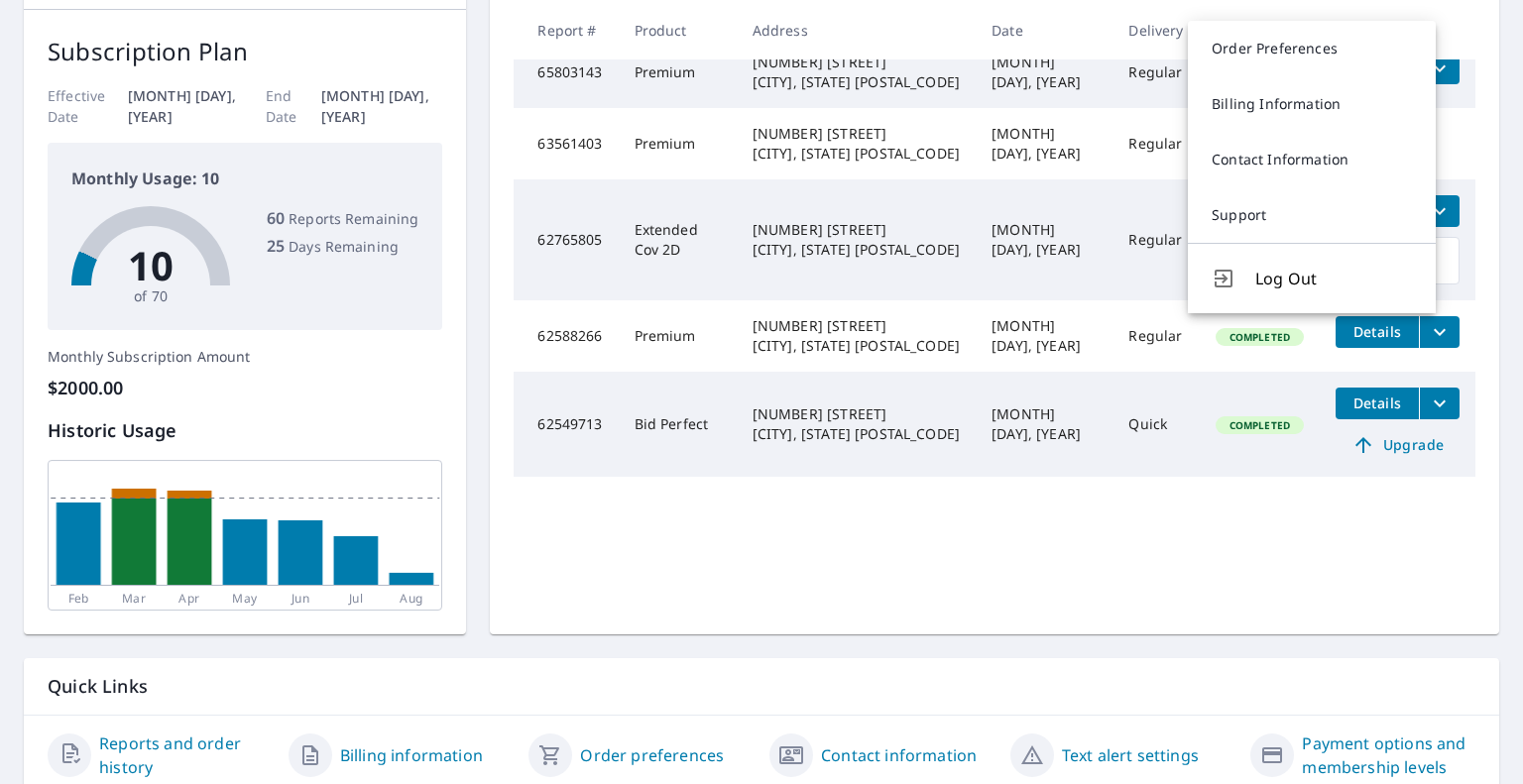 scroll, scrollTop: 352, scrollLeft: 0, axis: vertical 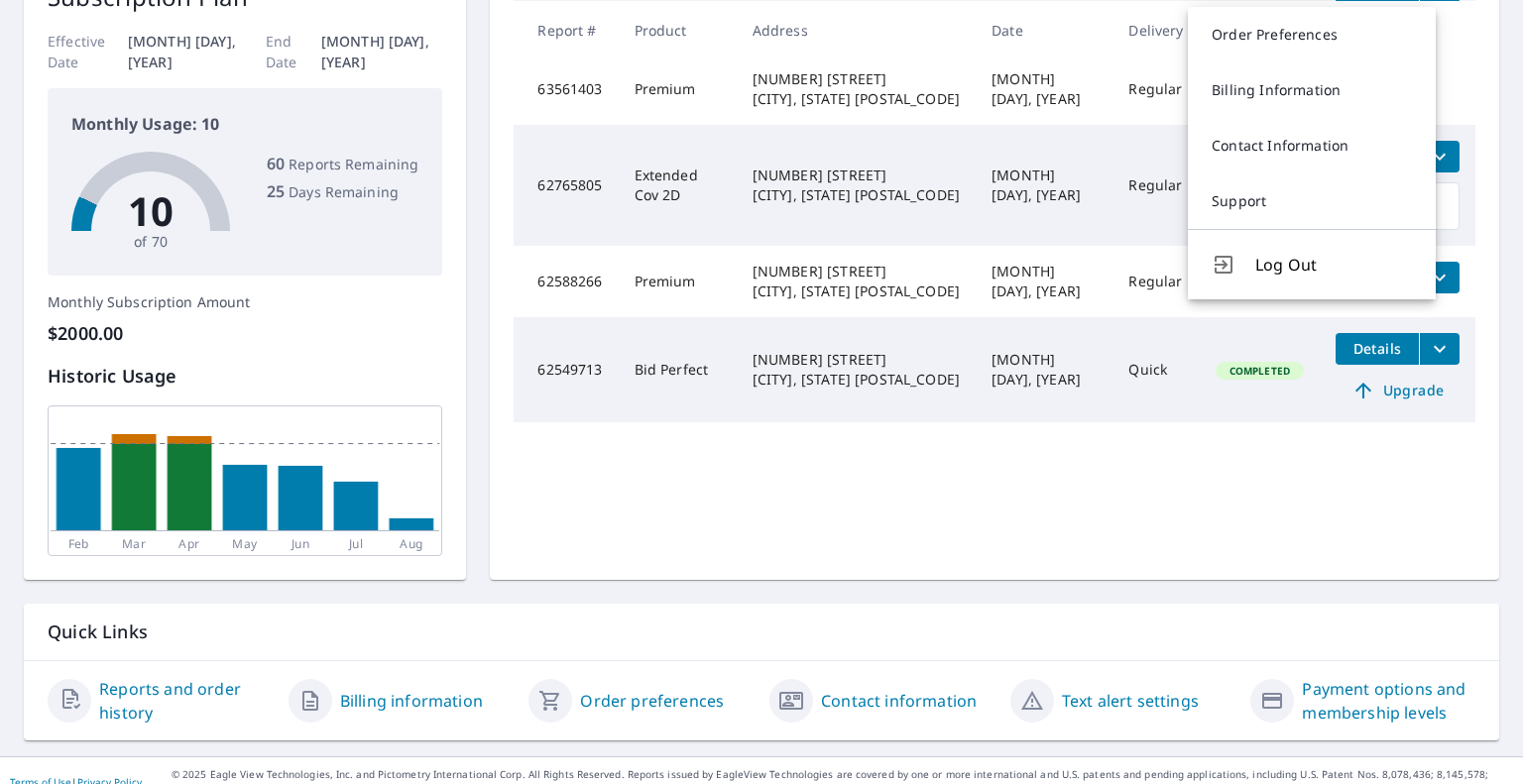 click on "Contact information" at bounding box center [898, 701] 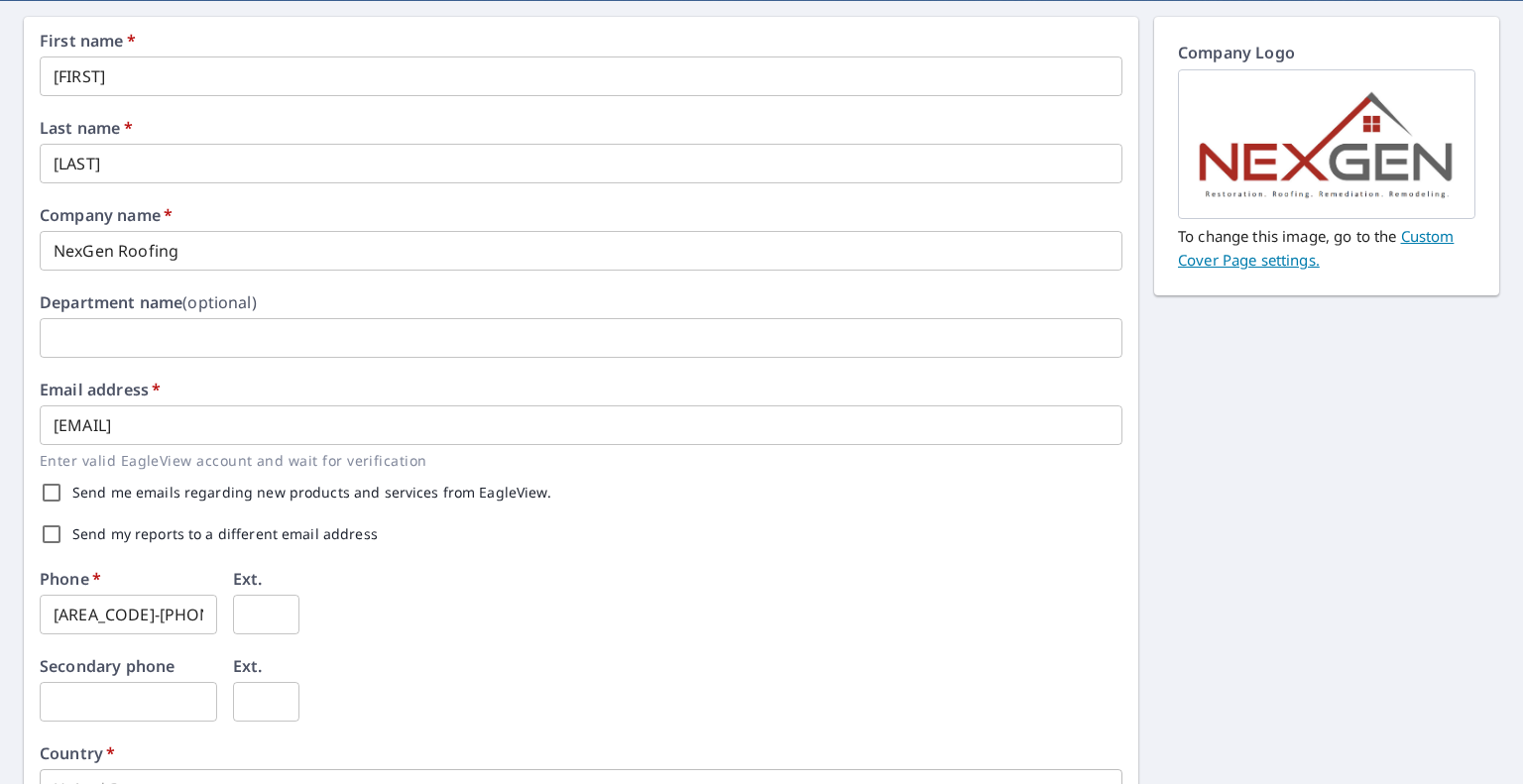 scroll, scrollTop: 0, scrollLeft: 0, axis: both 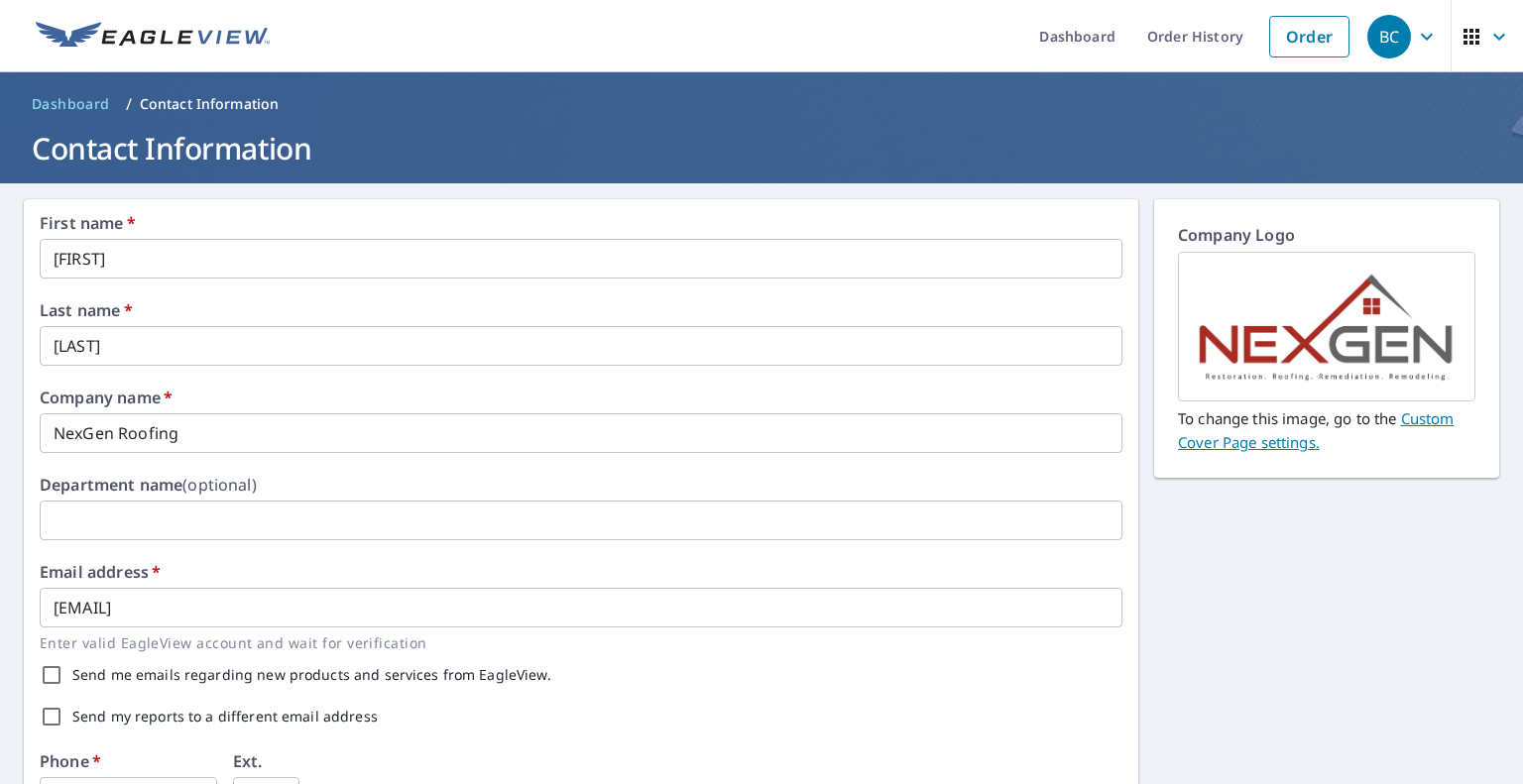 click on "Custom Cover Page settings." at bounding box center (1316, 430) 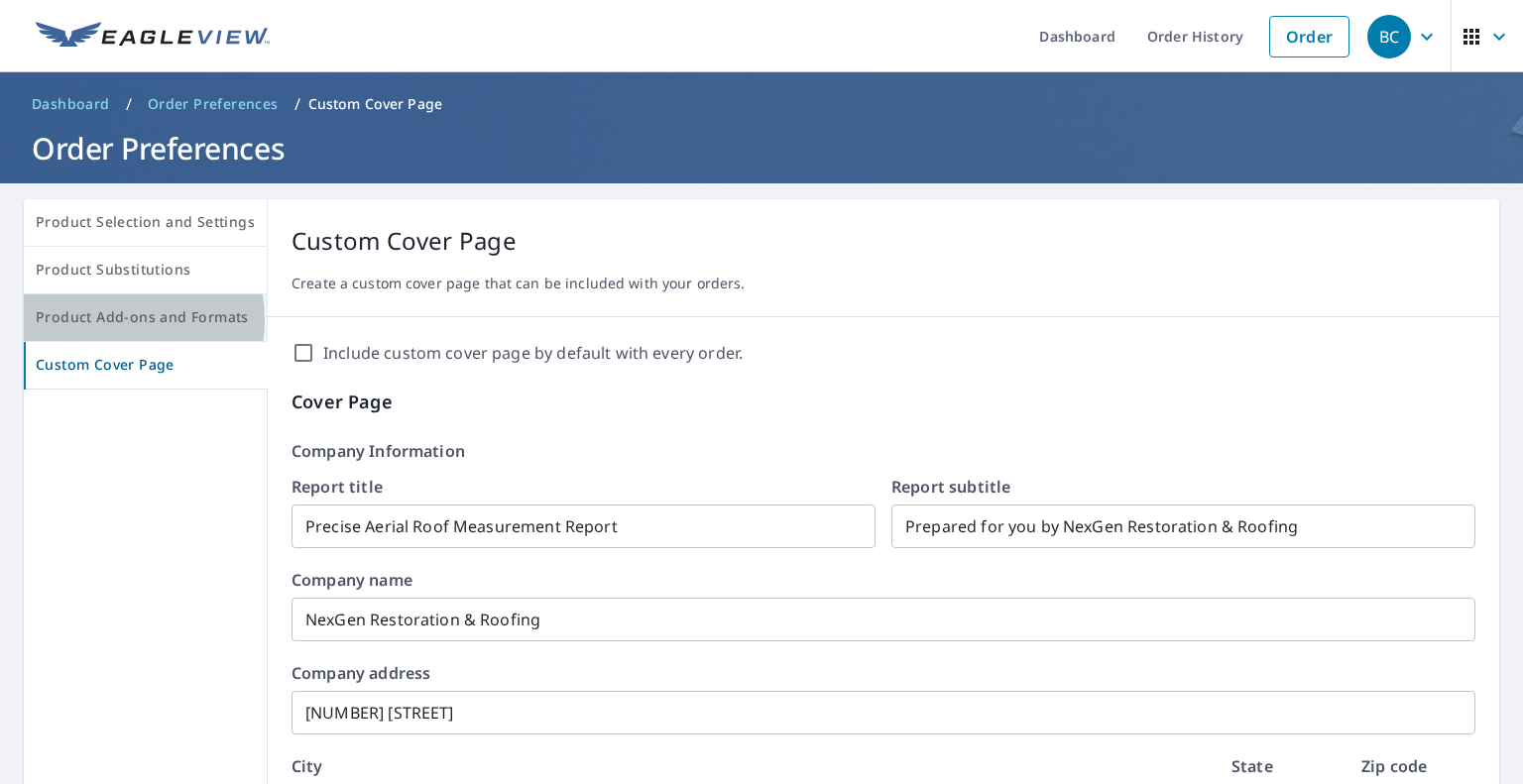 click on "Product Add-ons and Formats" at bounding box center (145, 317) 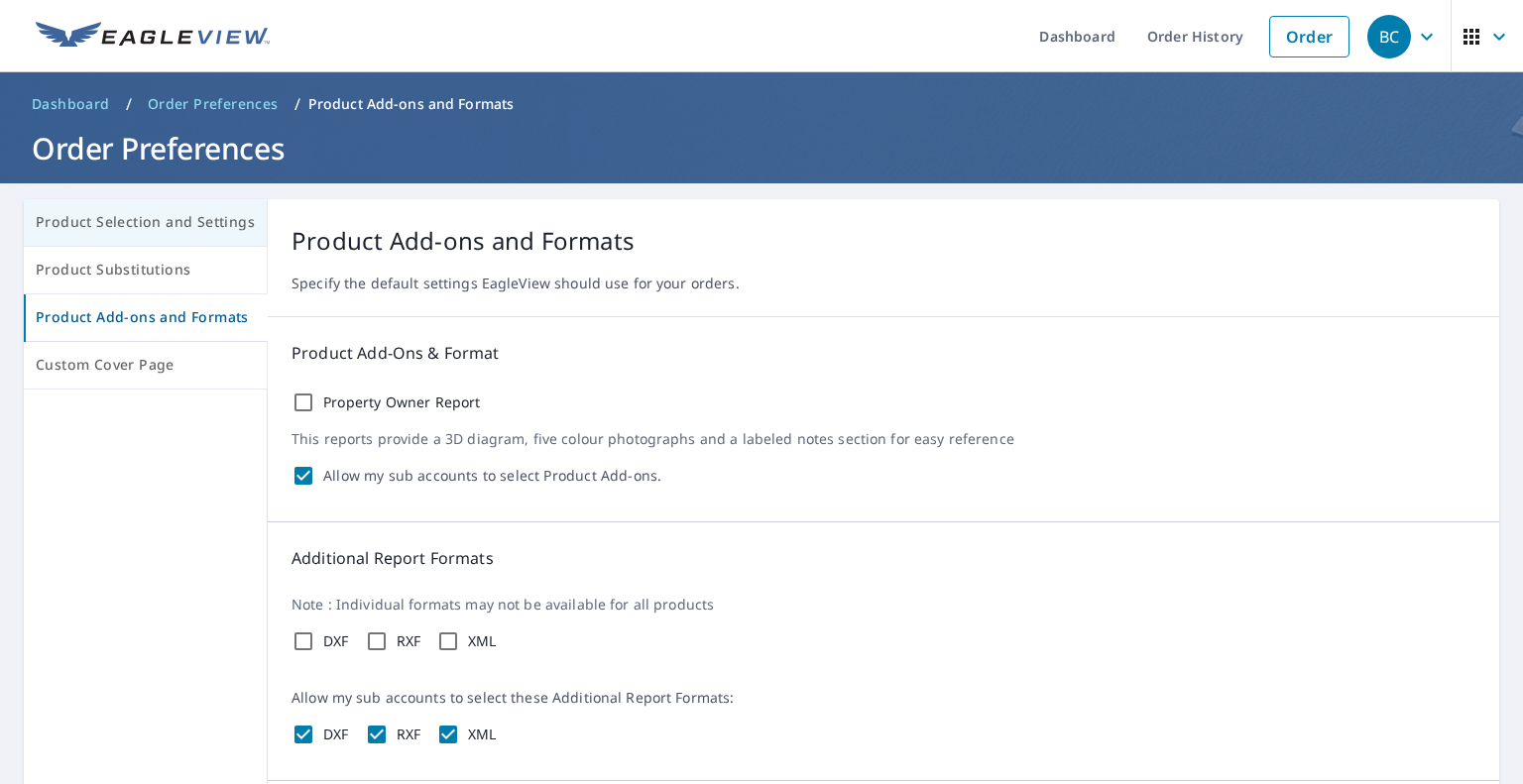 click on "Product Selection and Settings" at bounding box center (145, 222) 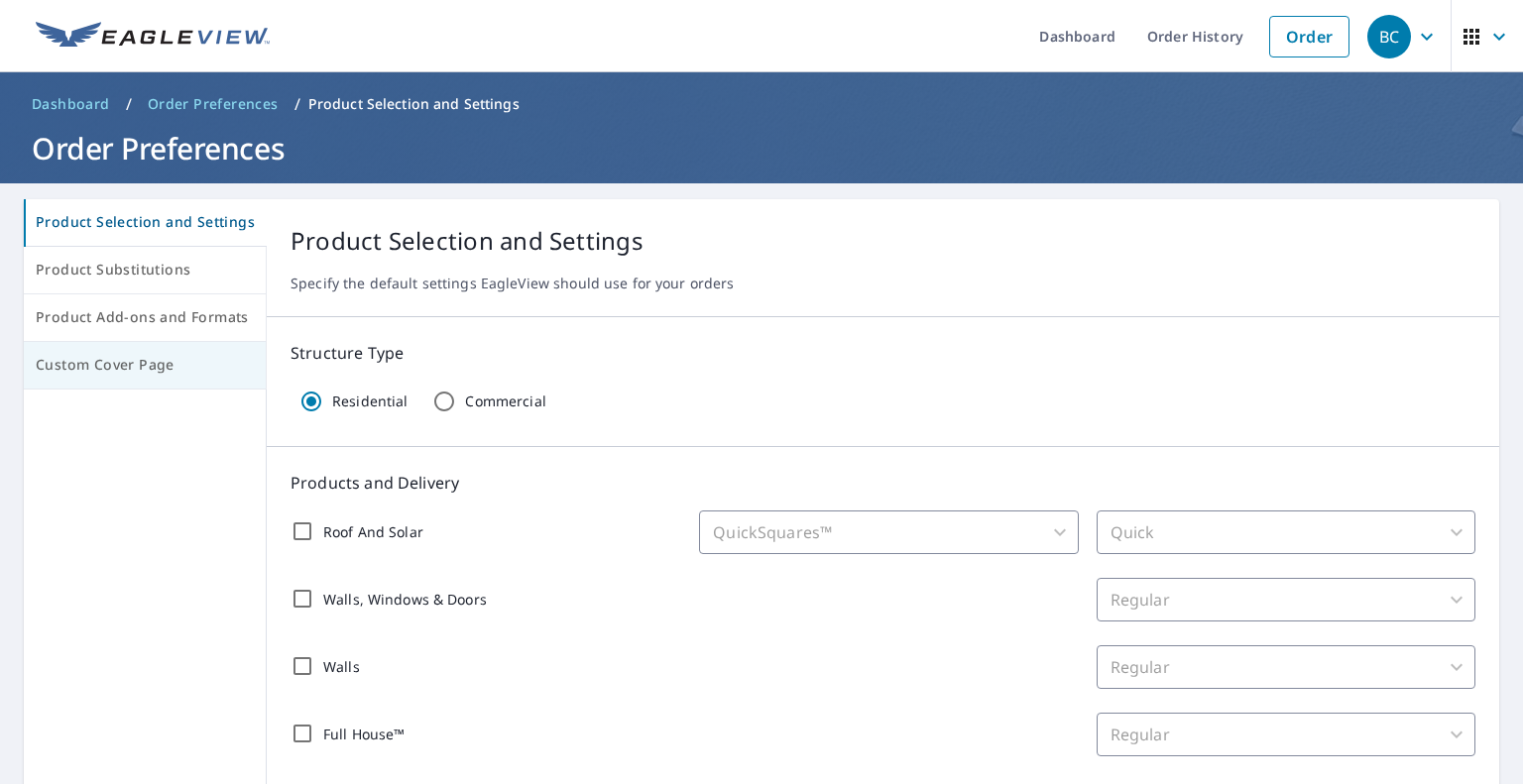 click on "Custom Cover Page" at bounding box center [145, 365] 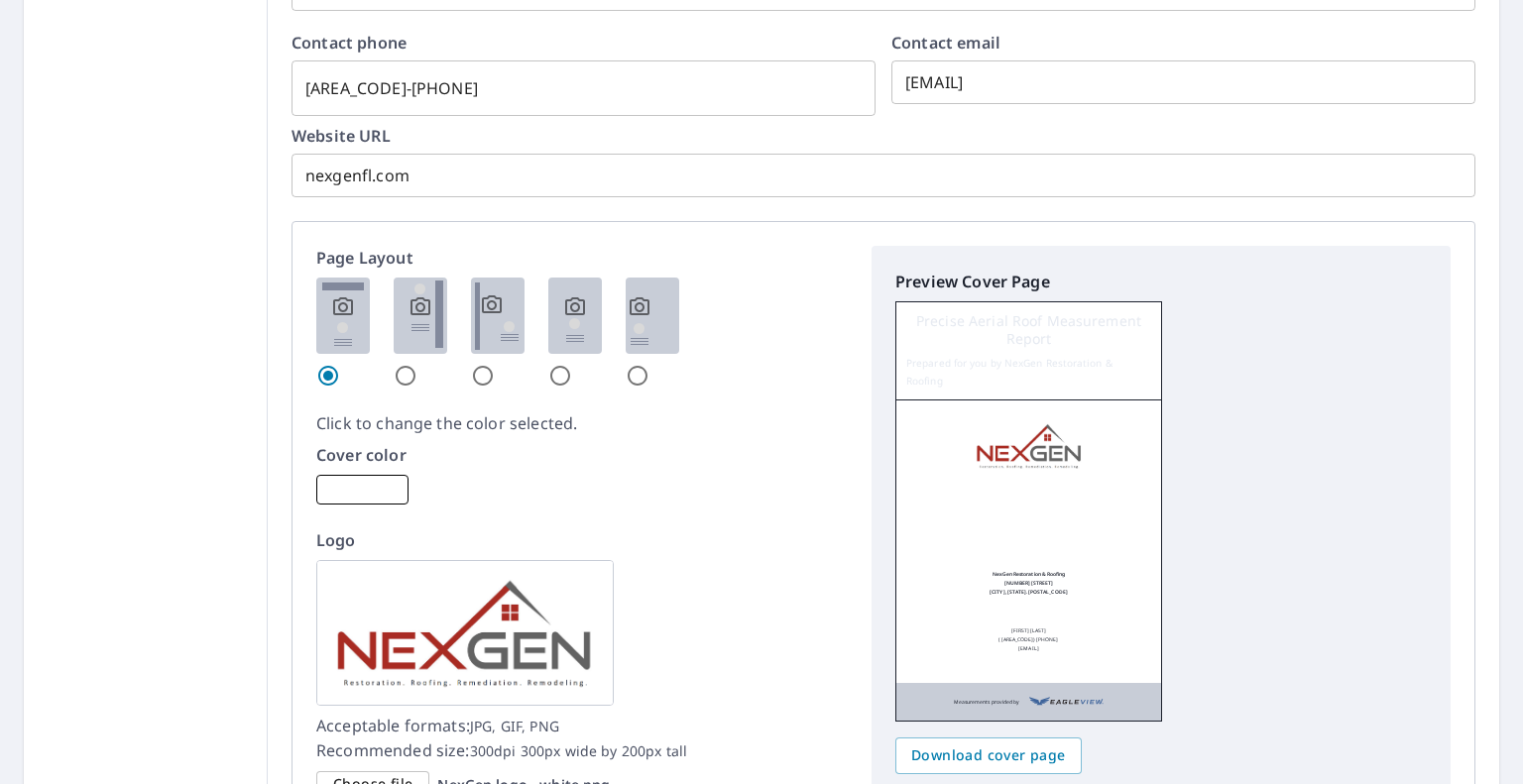 scroll, scrollTop: 1189, scrollLeft: 0, axis: vertical 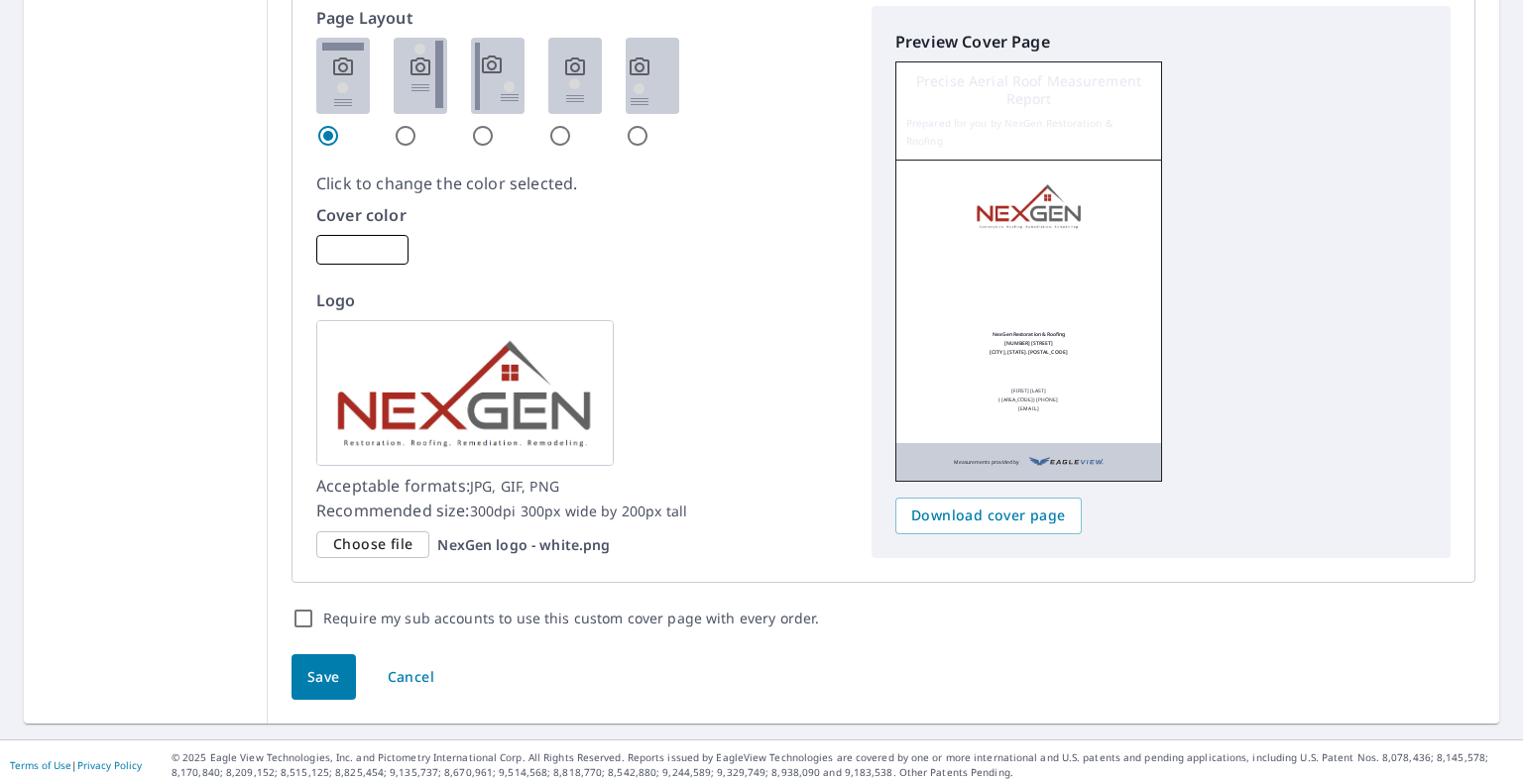 click on "Choose file" at bounding box center [373, 544] 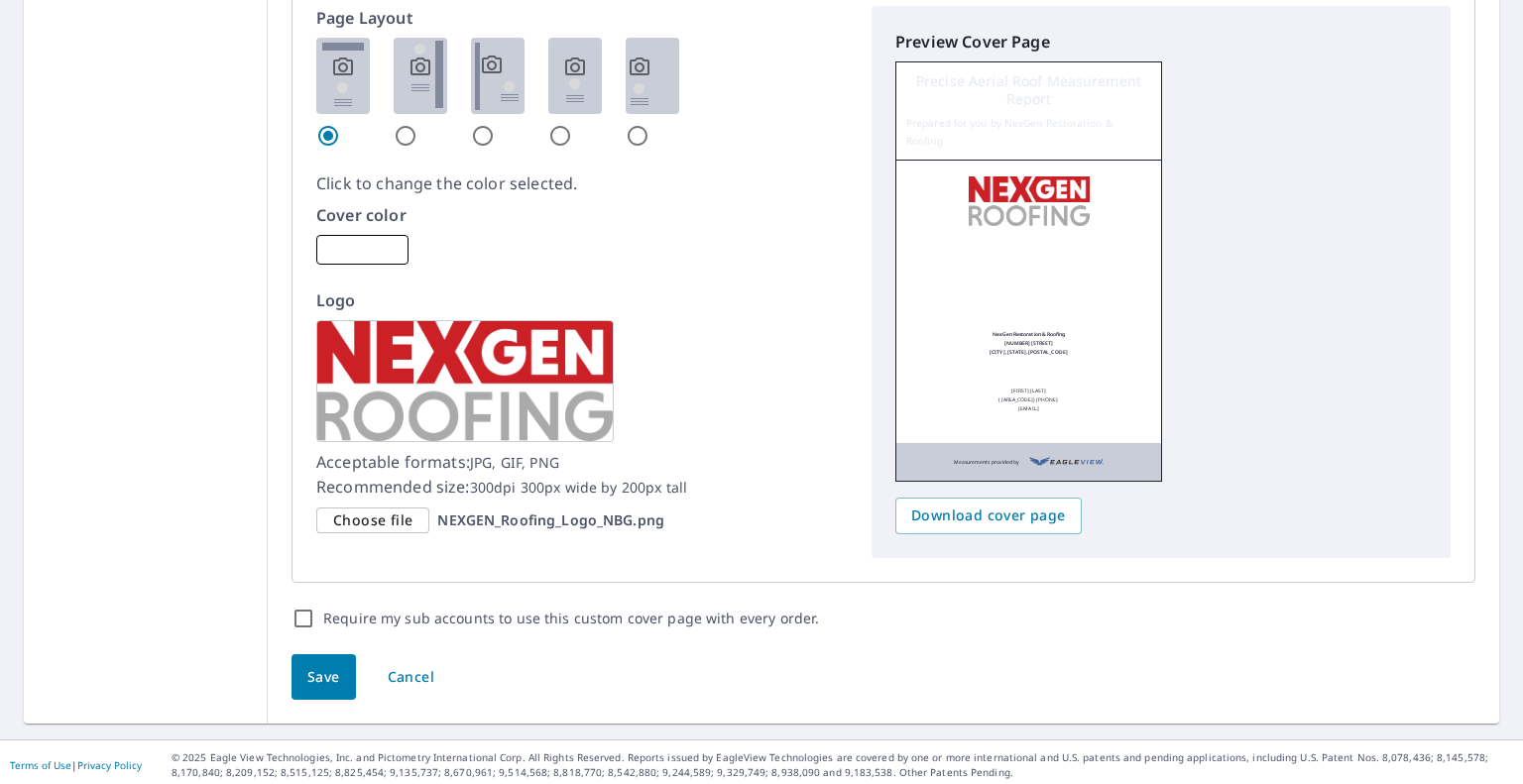 scroll, scrollTop: 1175, scrollLeft: 0, axis: vertical 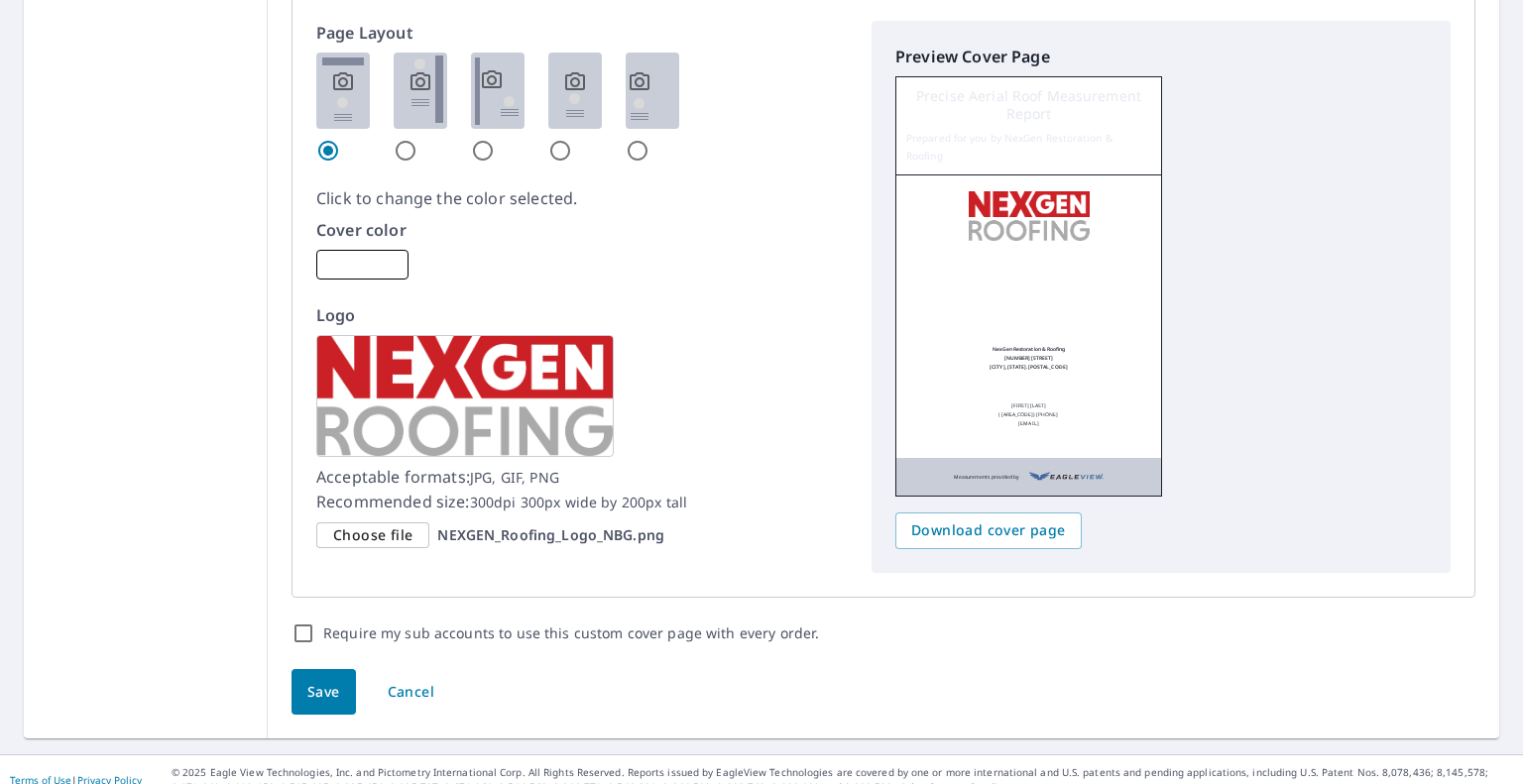 click on "Save" at bounding box center (323, 692) 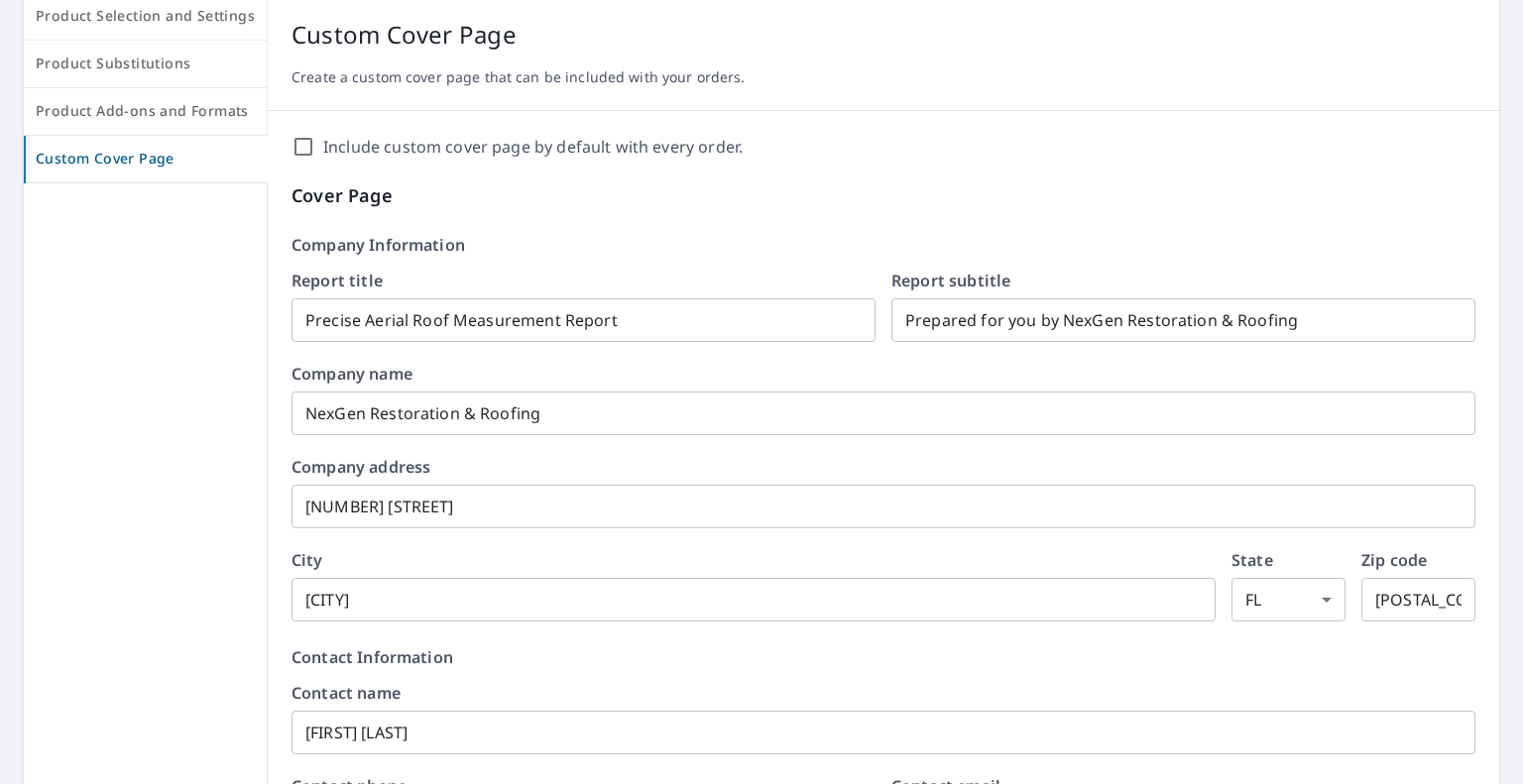 scroll, scrollTop: 0, scrollLeft: 0, axis: both 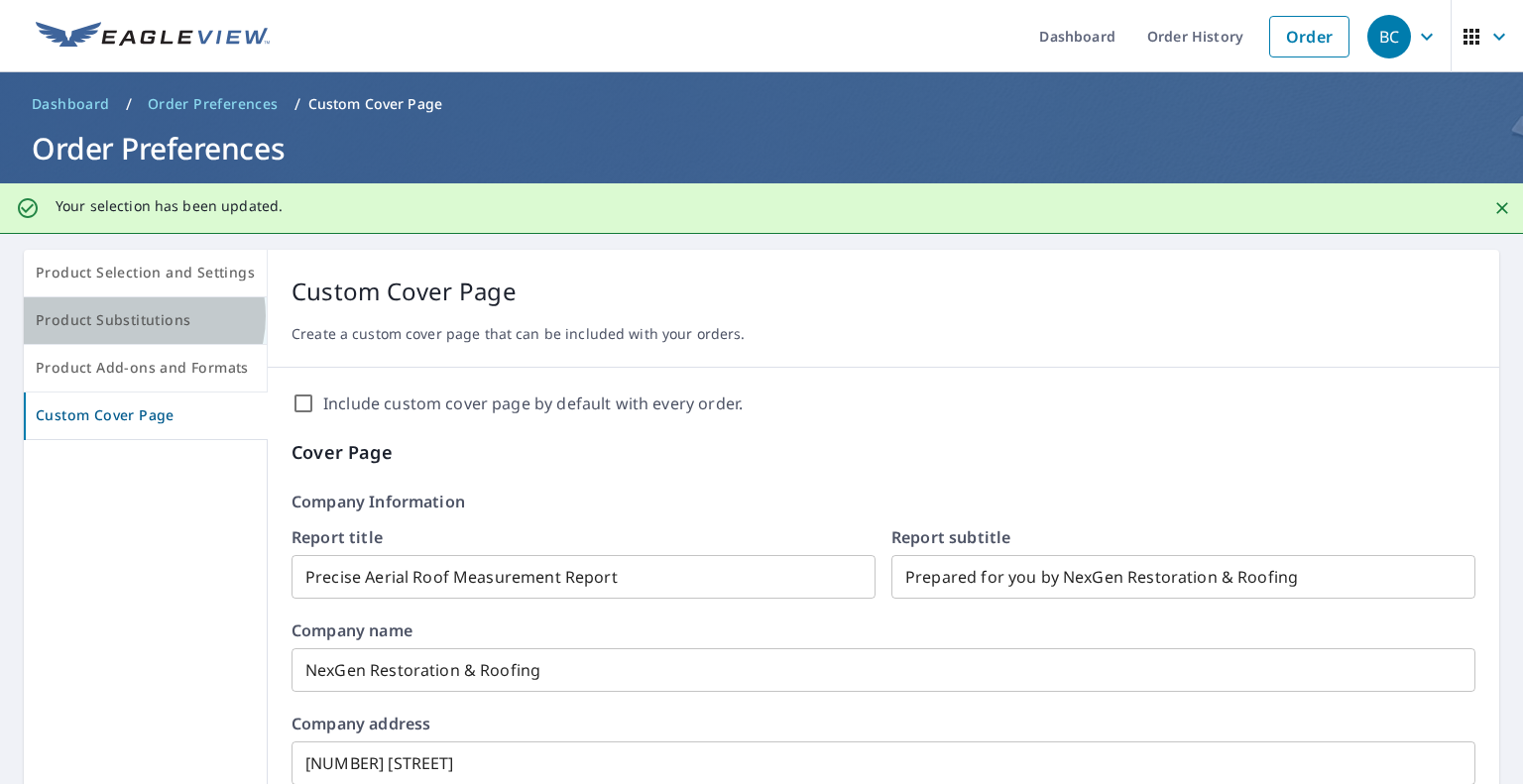 click on "Product Substitutions" at bounding box center (145, 320) 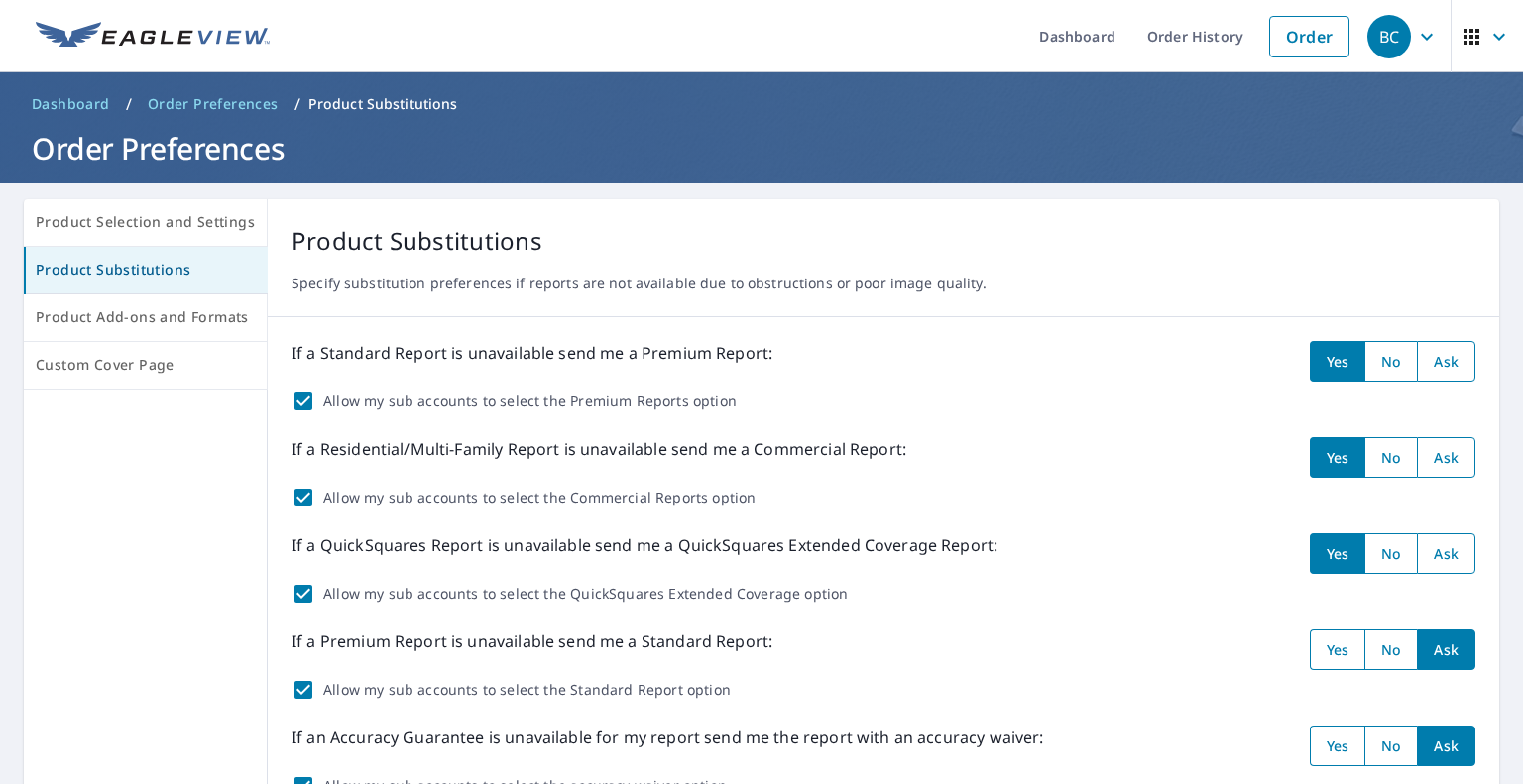 click on "Product Substitutions" at bounding box center (146, 270) 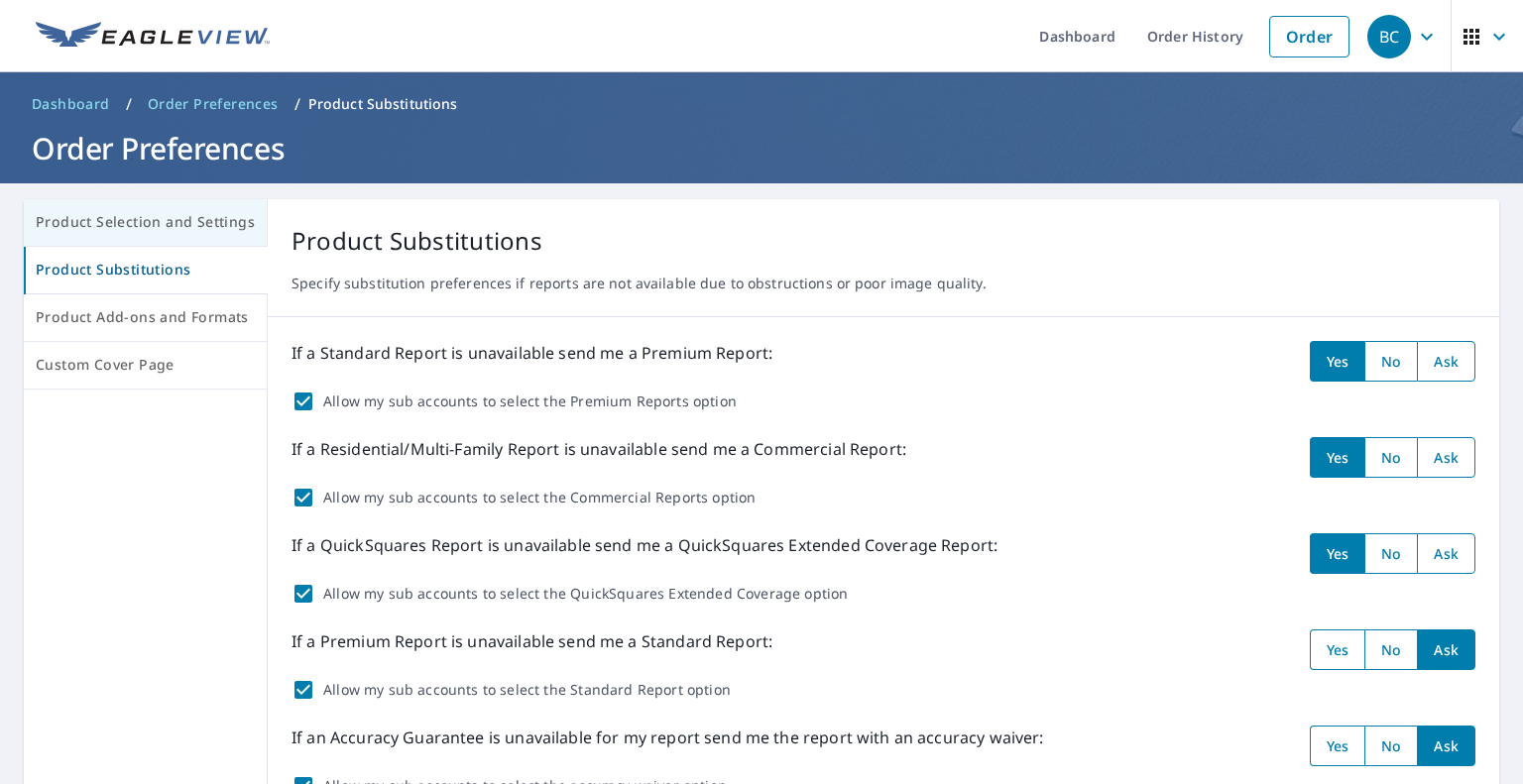 click on "Product Selection and Settings" at bounding box center (146, 223) 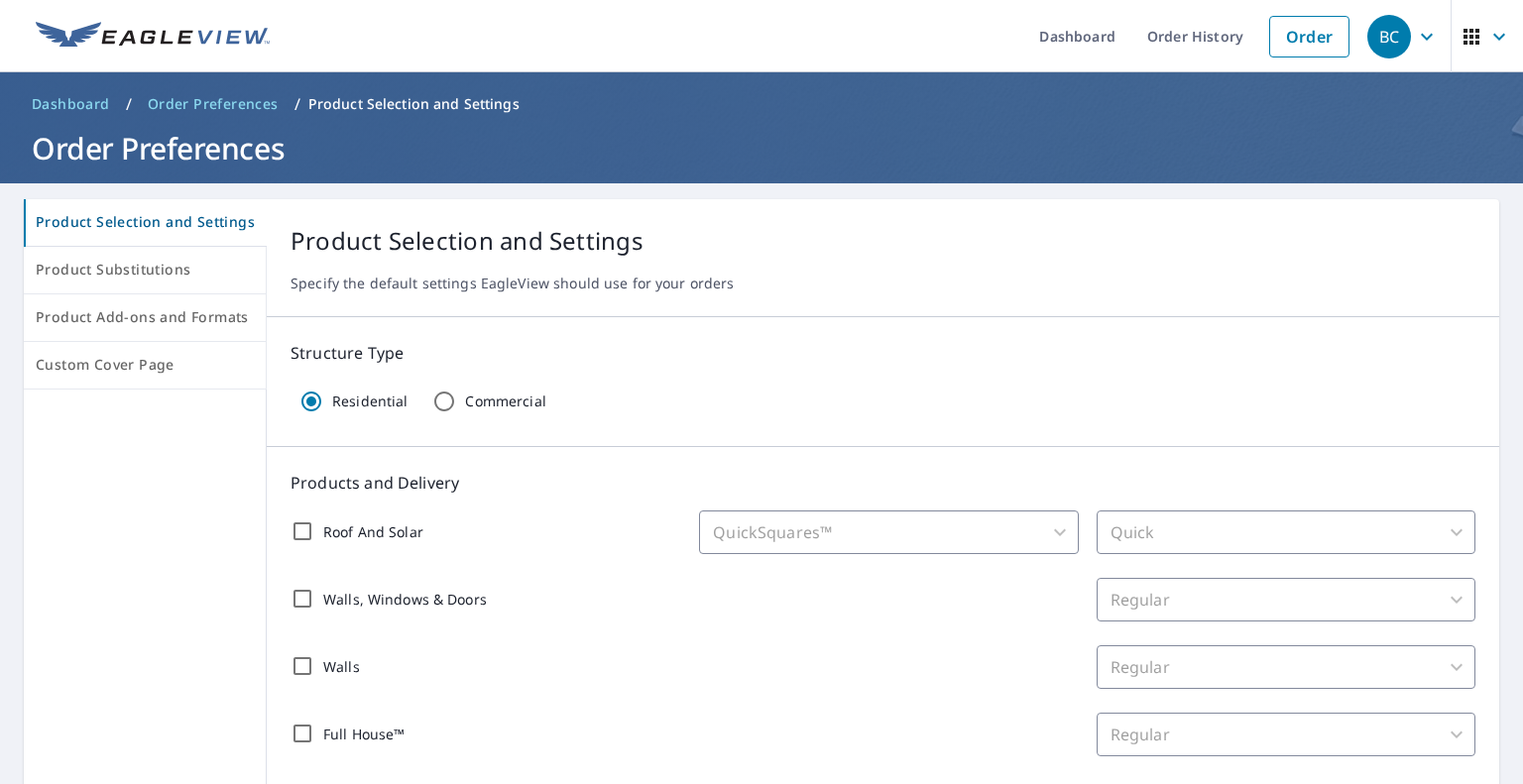click on "Dashboard" at bounding box center (70, 104) 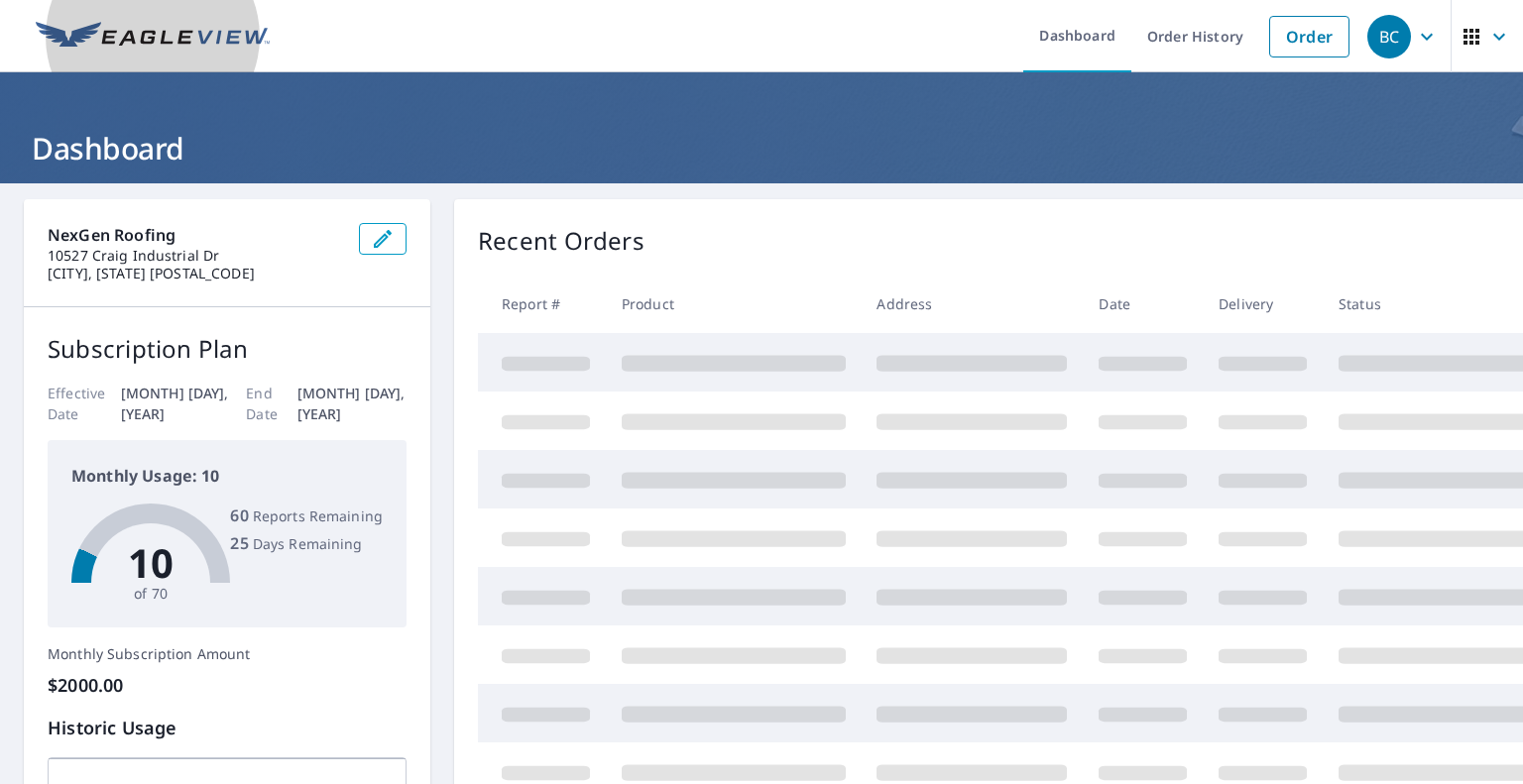 click at bounding box center [153, 37] 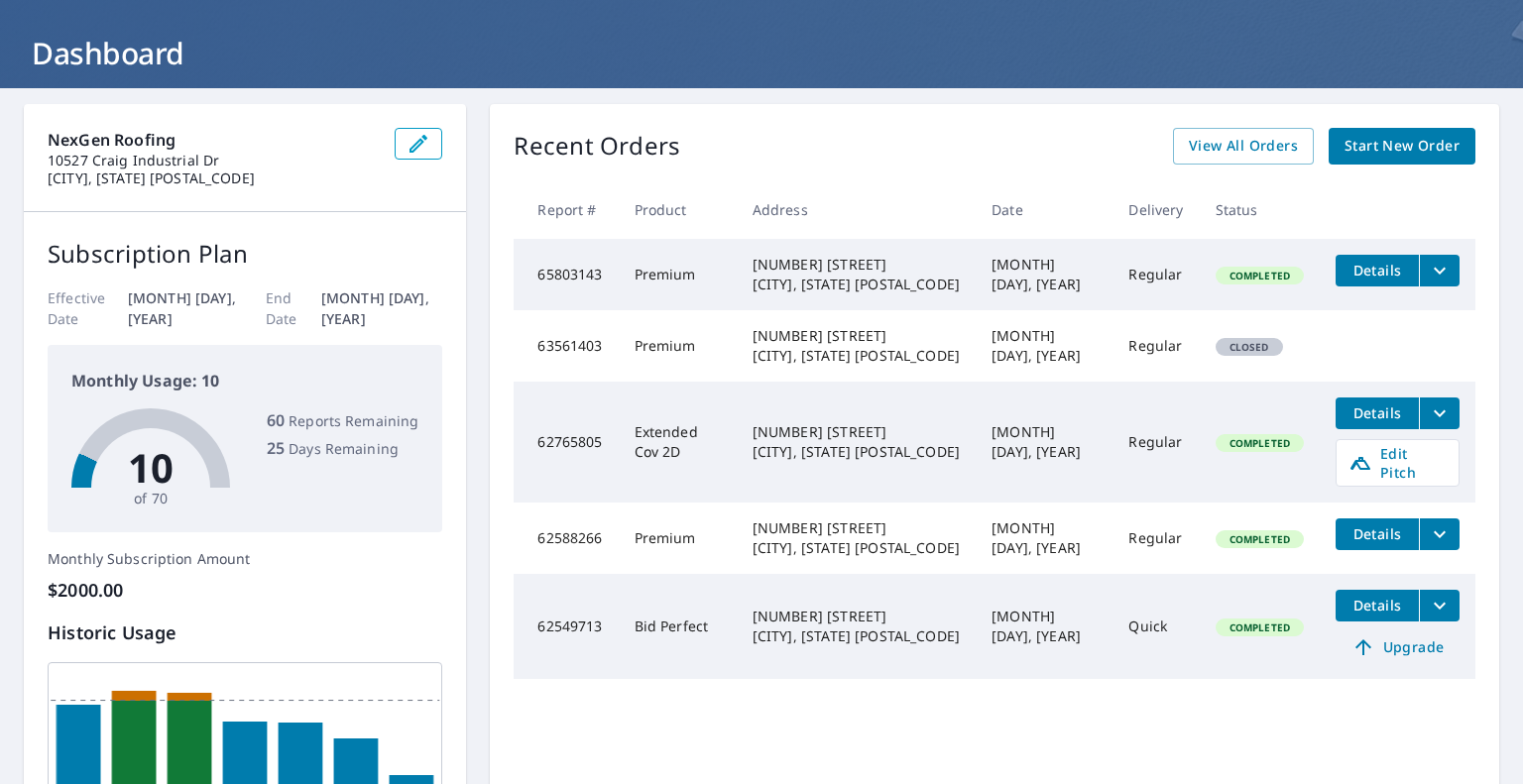 scroll, scrollTop: 0, scrollLeft: 0, axis: both 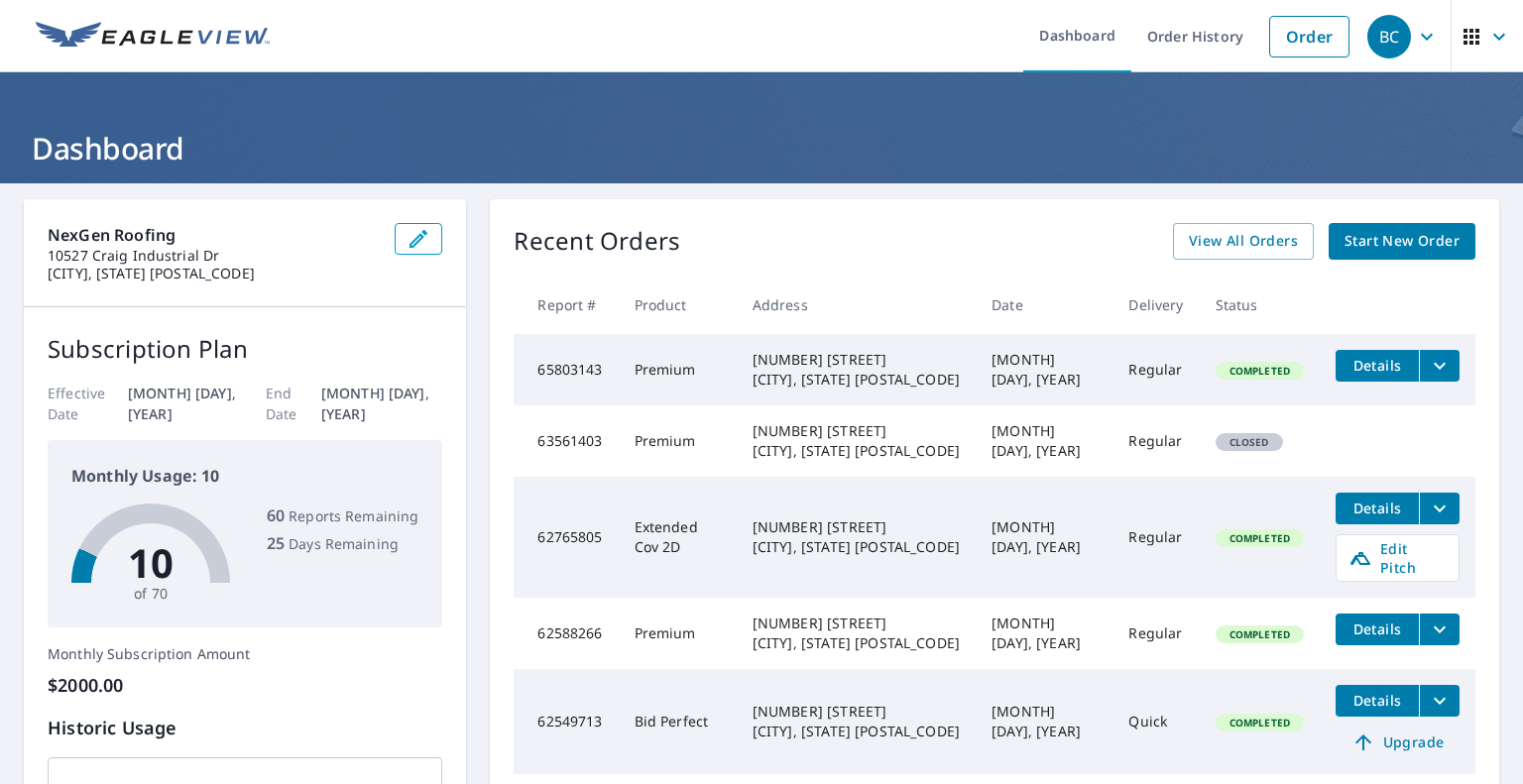 click 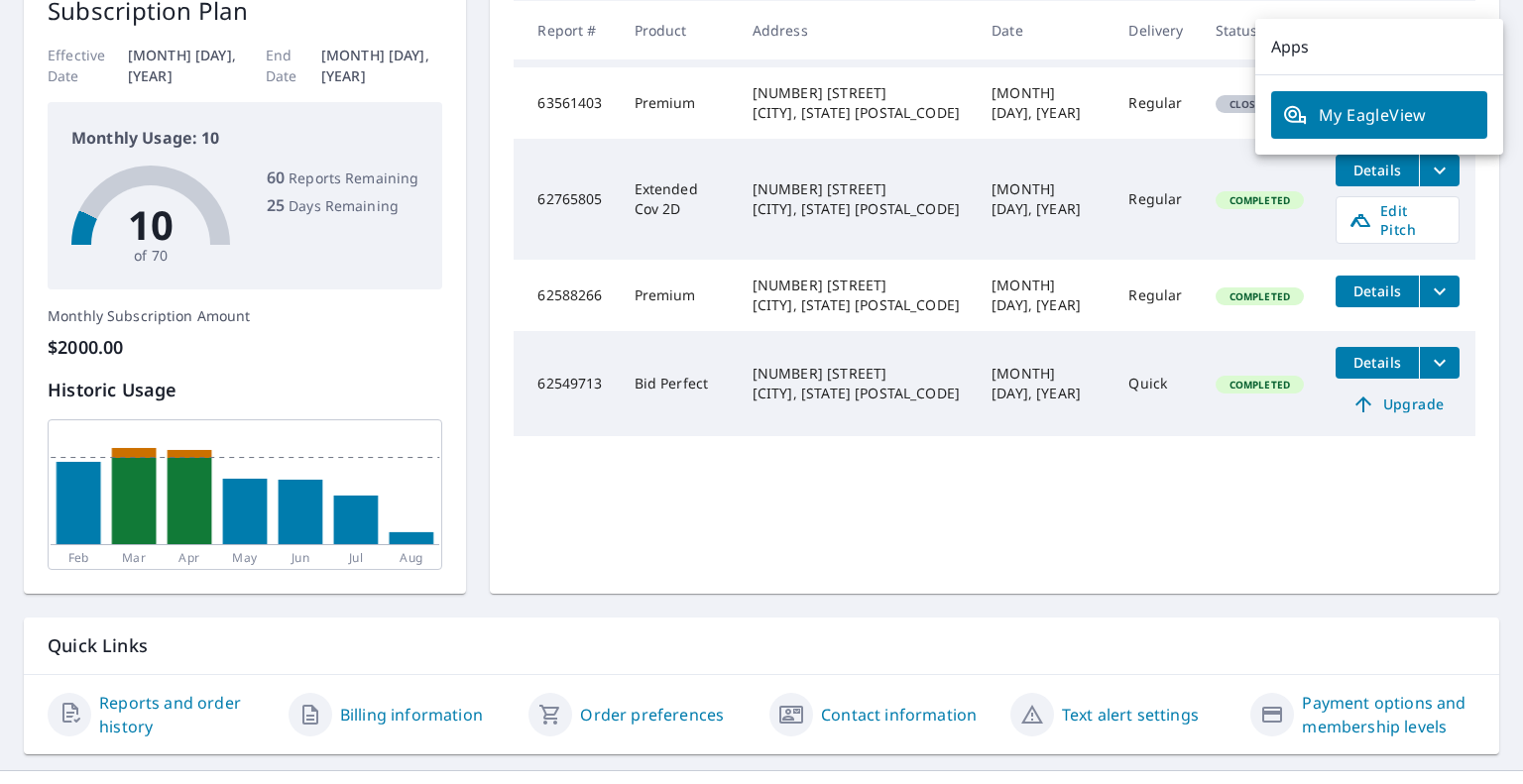 scroll, scrollTop: 352, scrollLeft: 0, axis: vertical 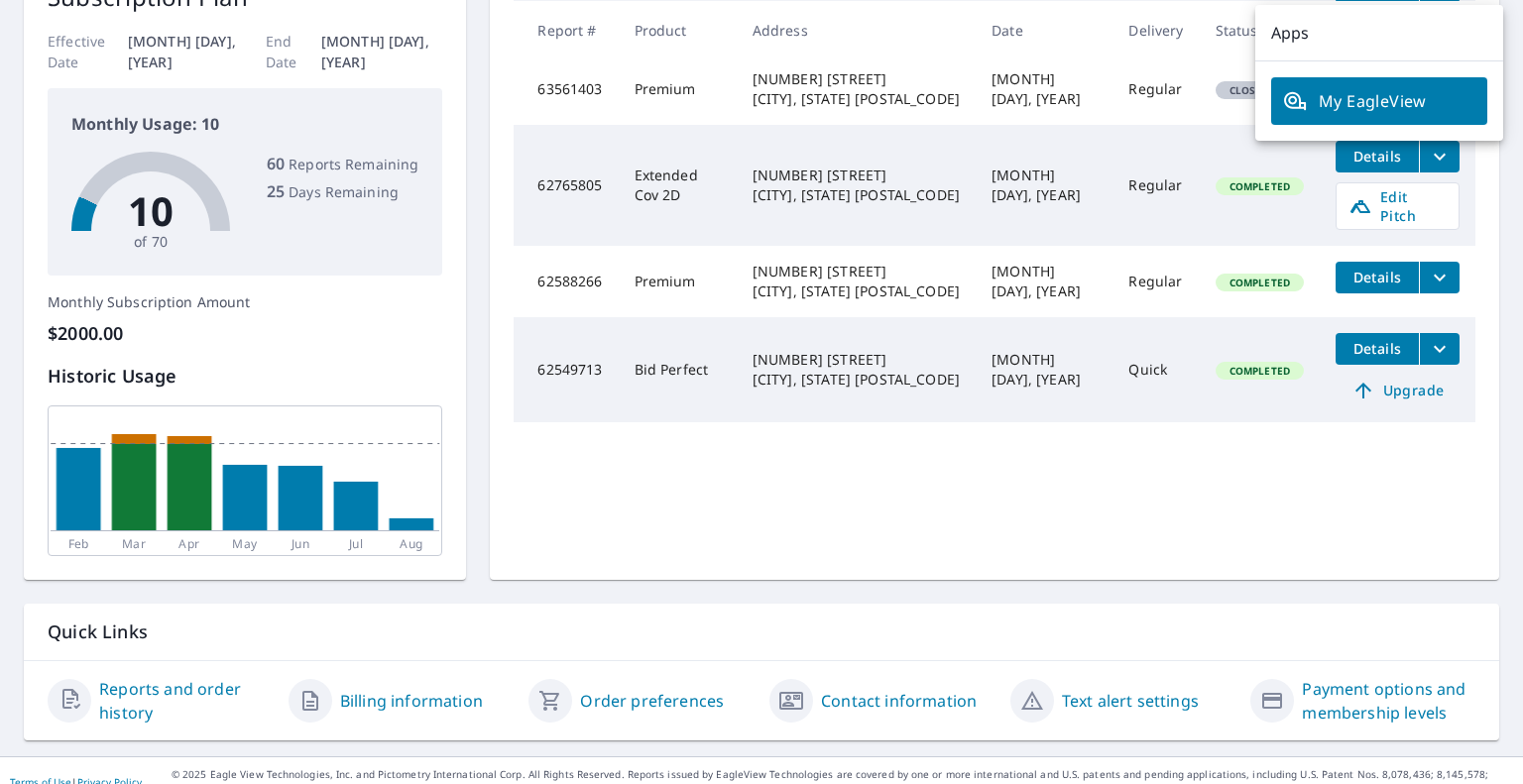click on "My EagleView" at bounding box center (1379, 101) 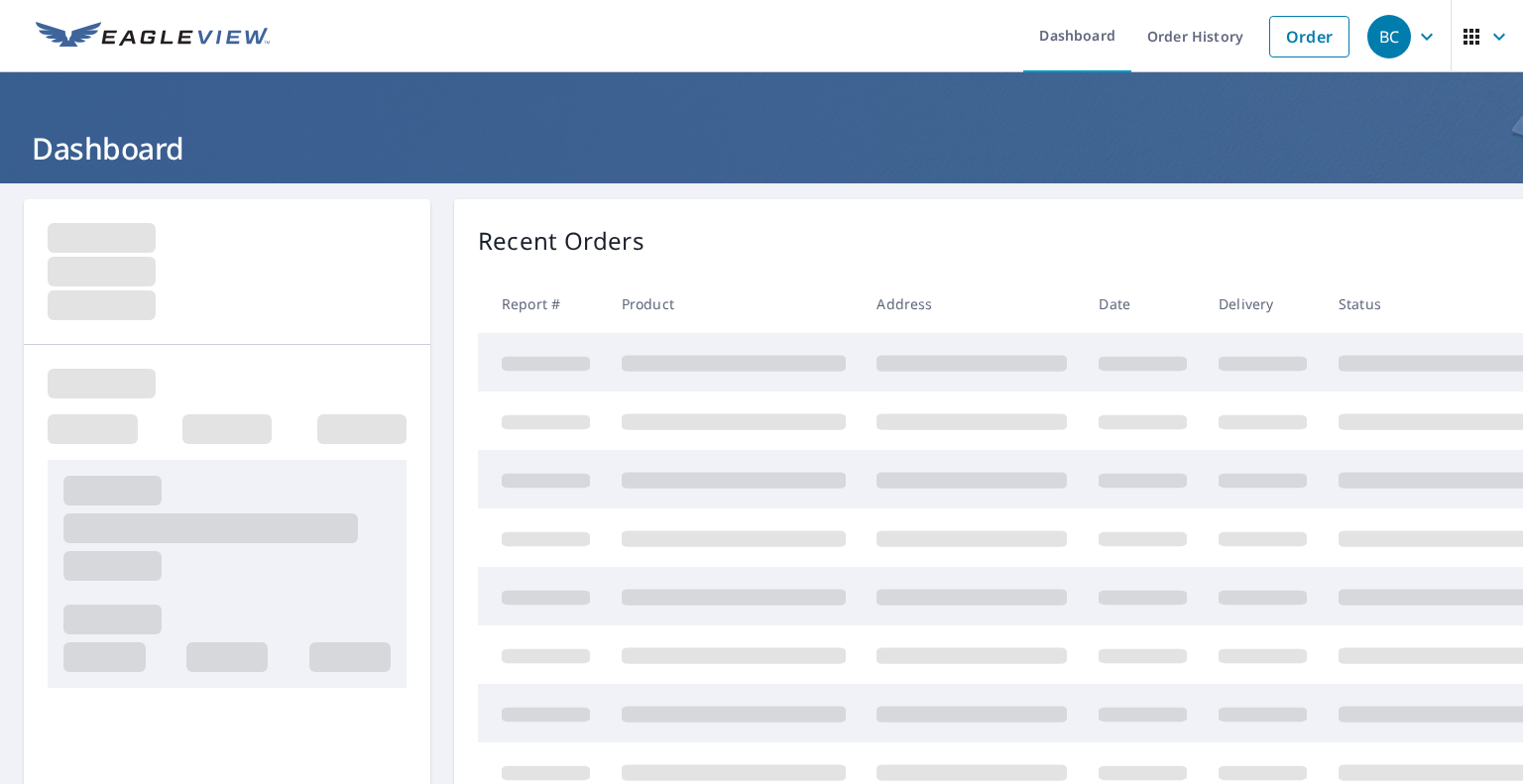 scroll, scrollTop: 0, scrollLeft: 0, axis: both 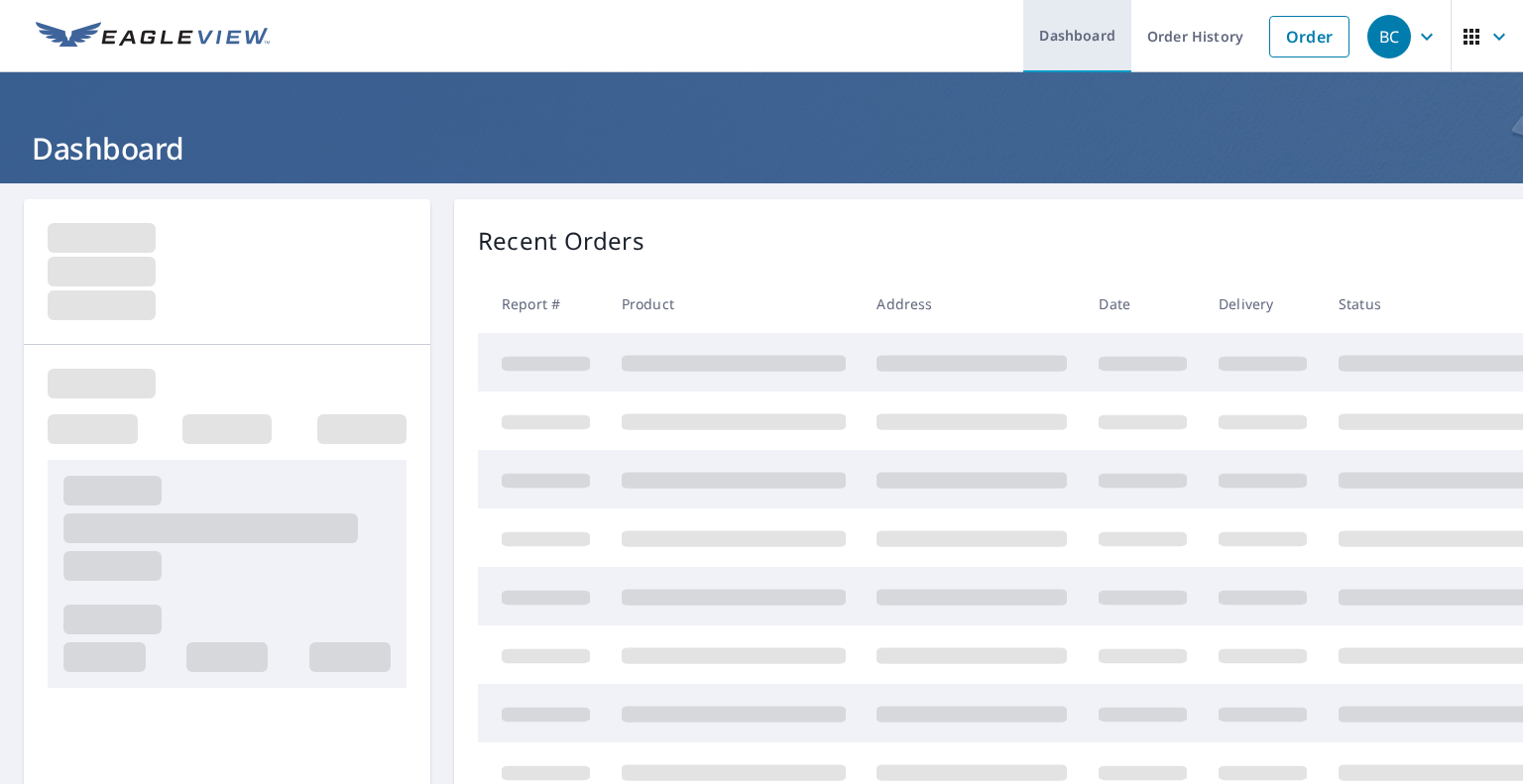 click on "Dashboard" at bounding box center (1077, 36) 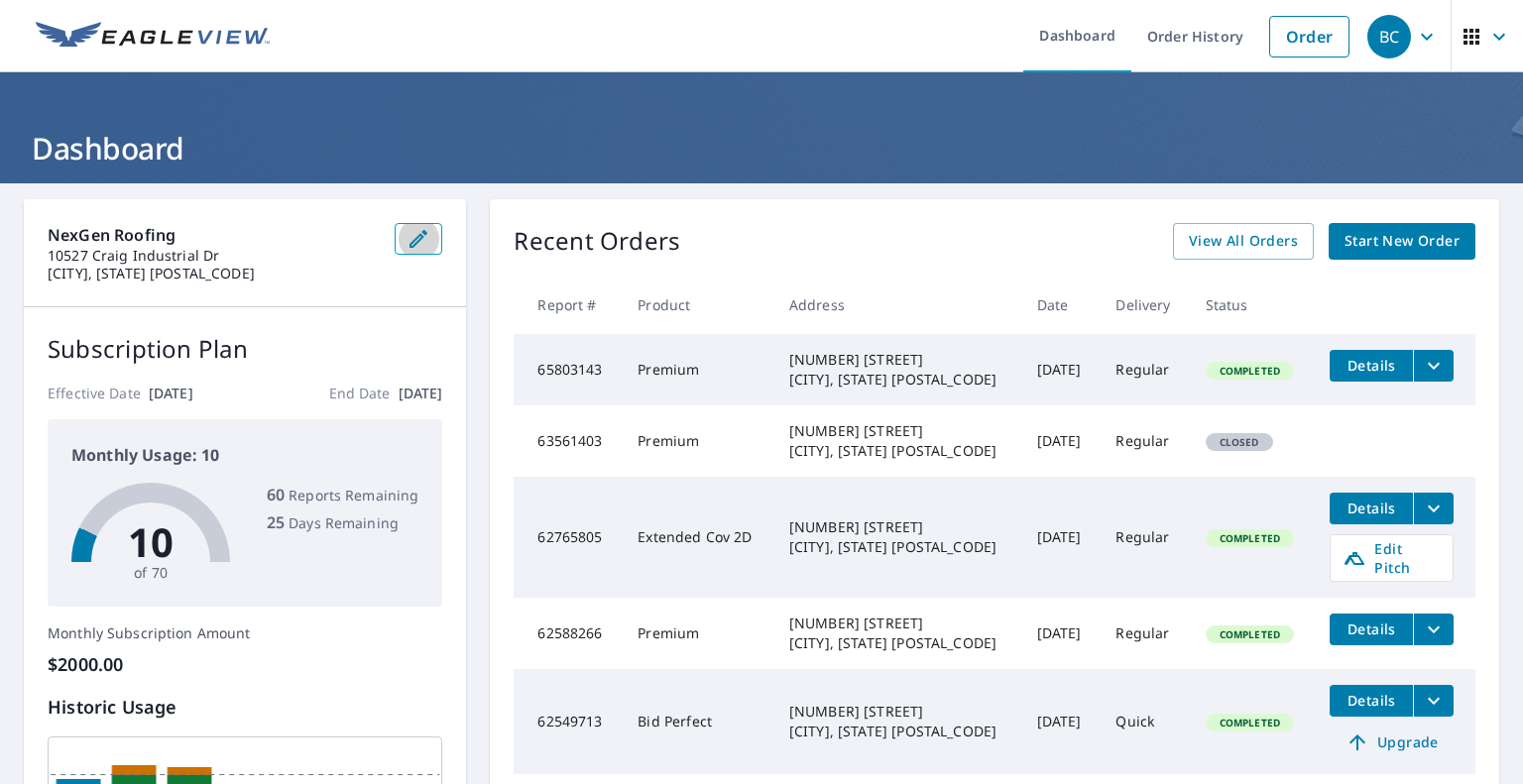 click 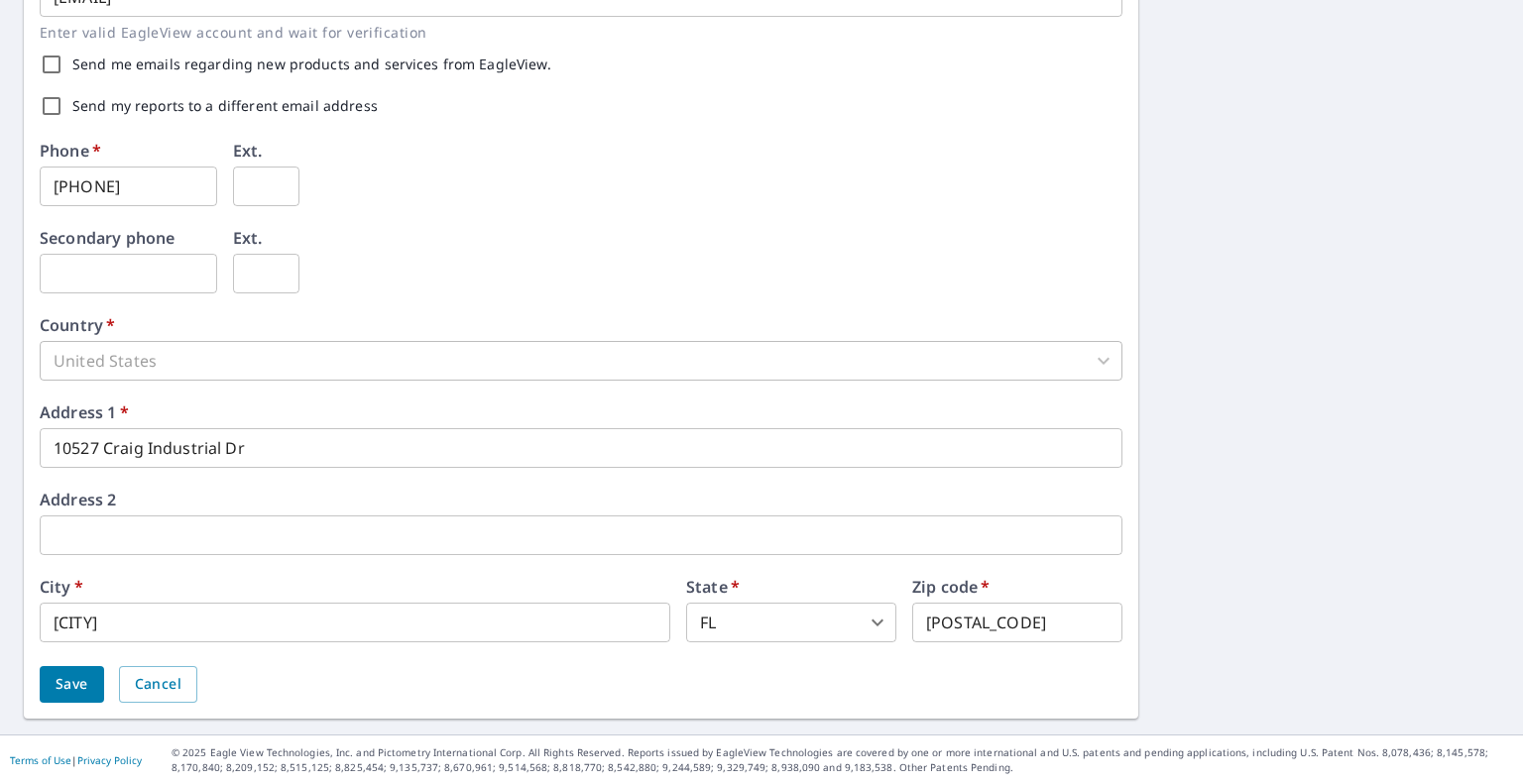 scroll, scrollTop: 115, scrollLeft: 0, axis: vertical 